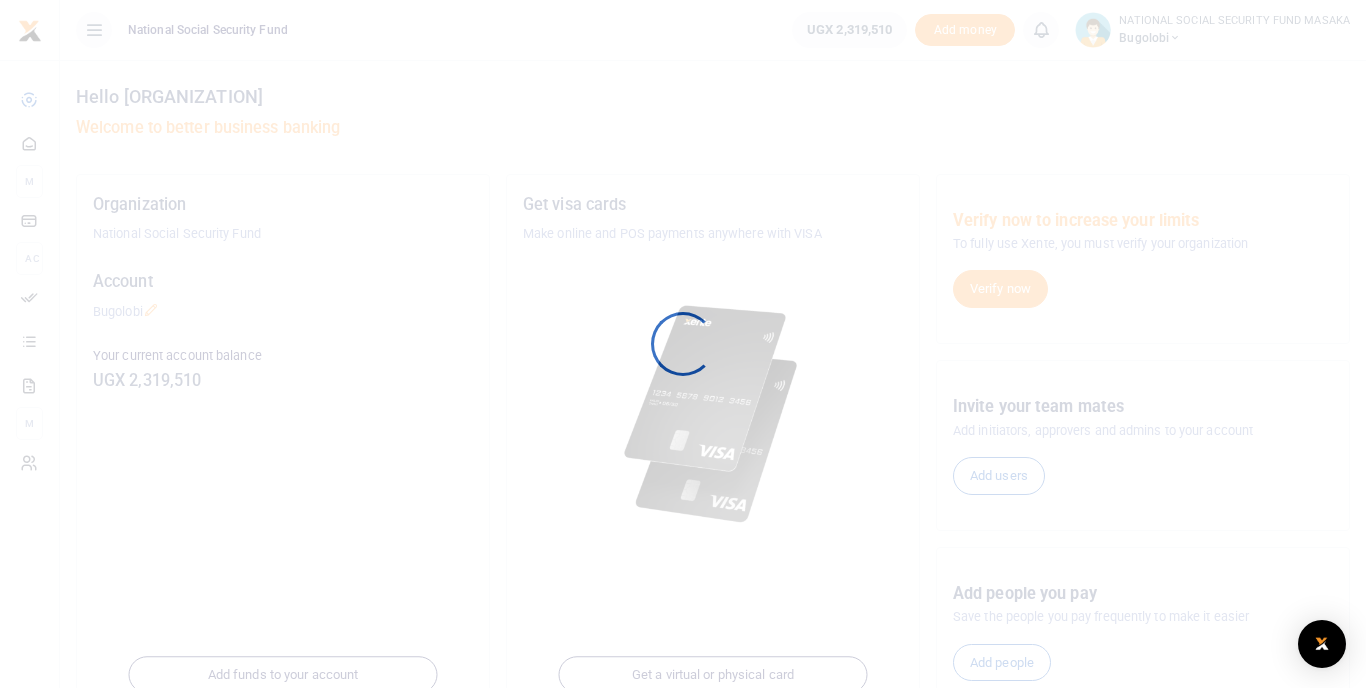 scroll, scrollTop: 0, scrollLeft: 0, axis: both 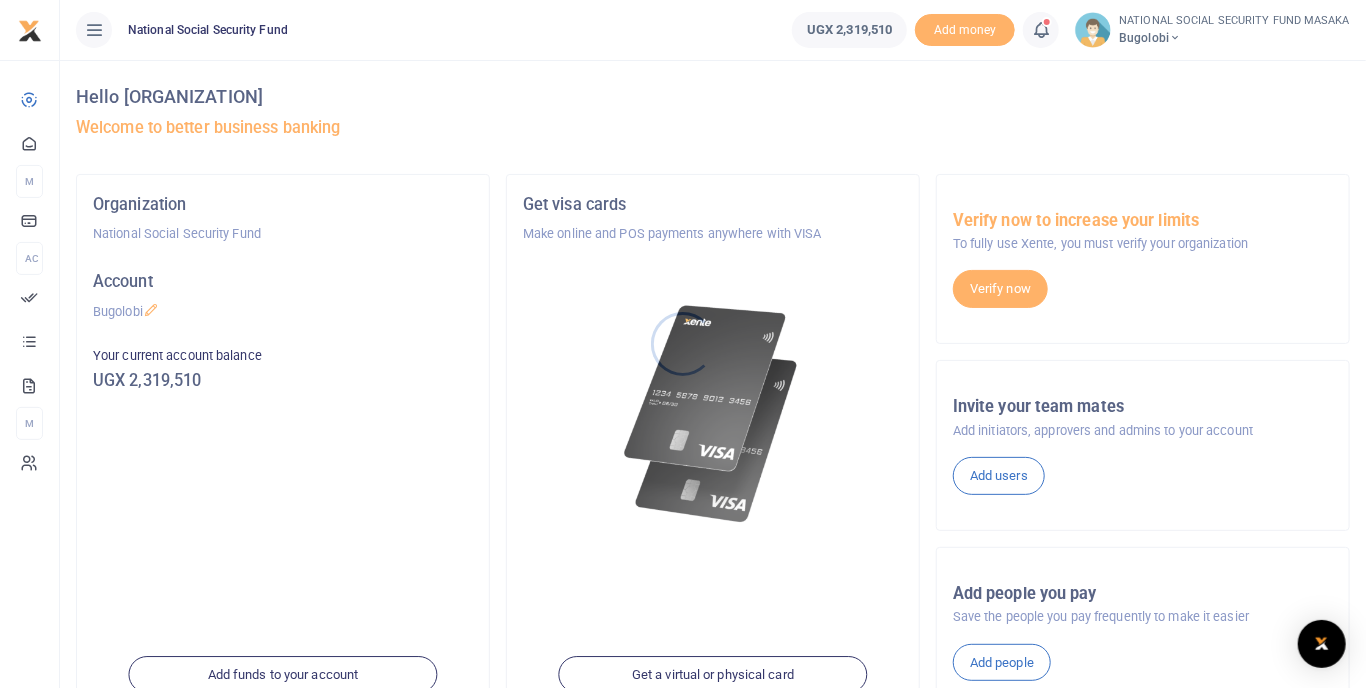 click at bounding box center [683, 344] 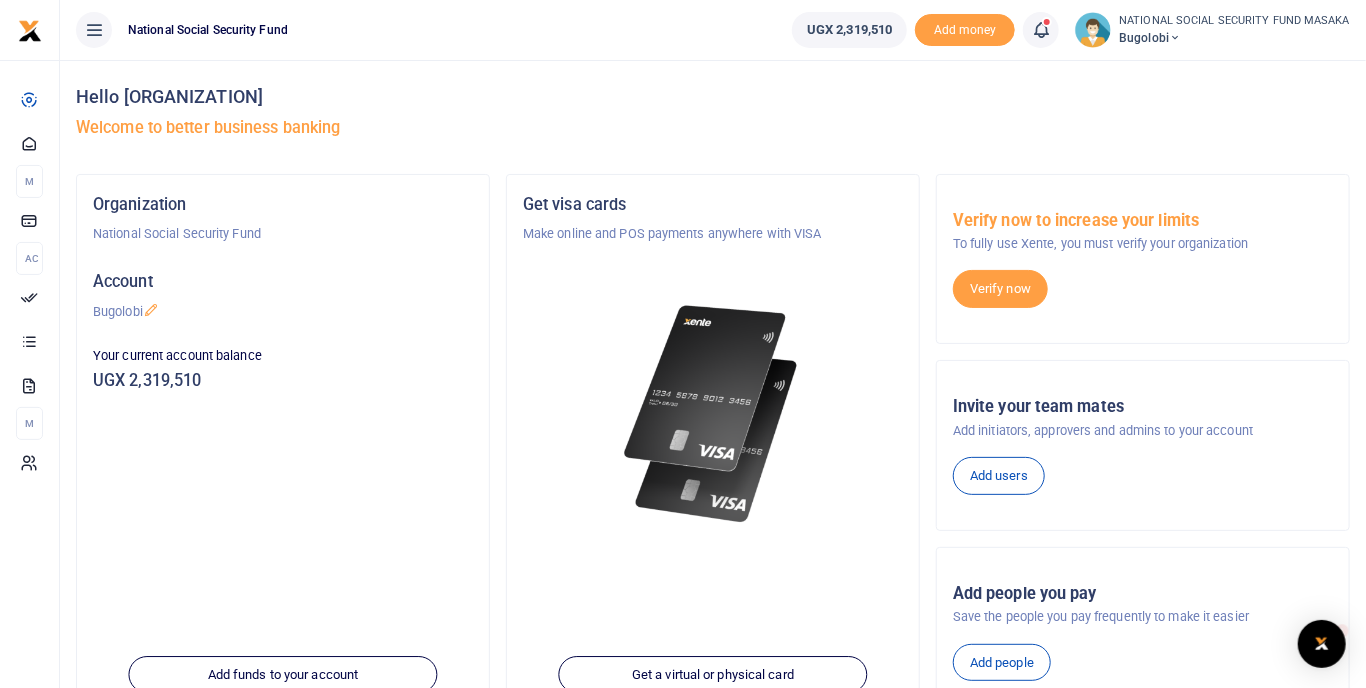 scroll, scrollTop: 0, scrollLeft: 0, axis: both 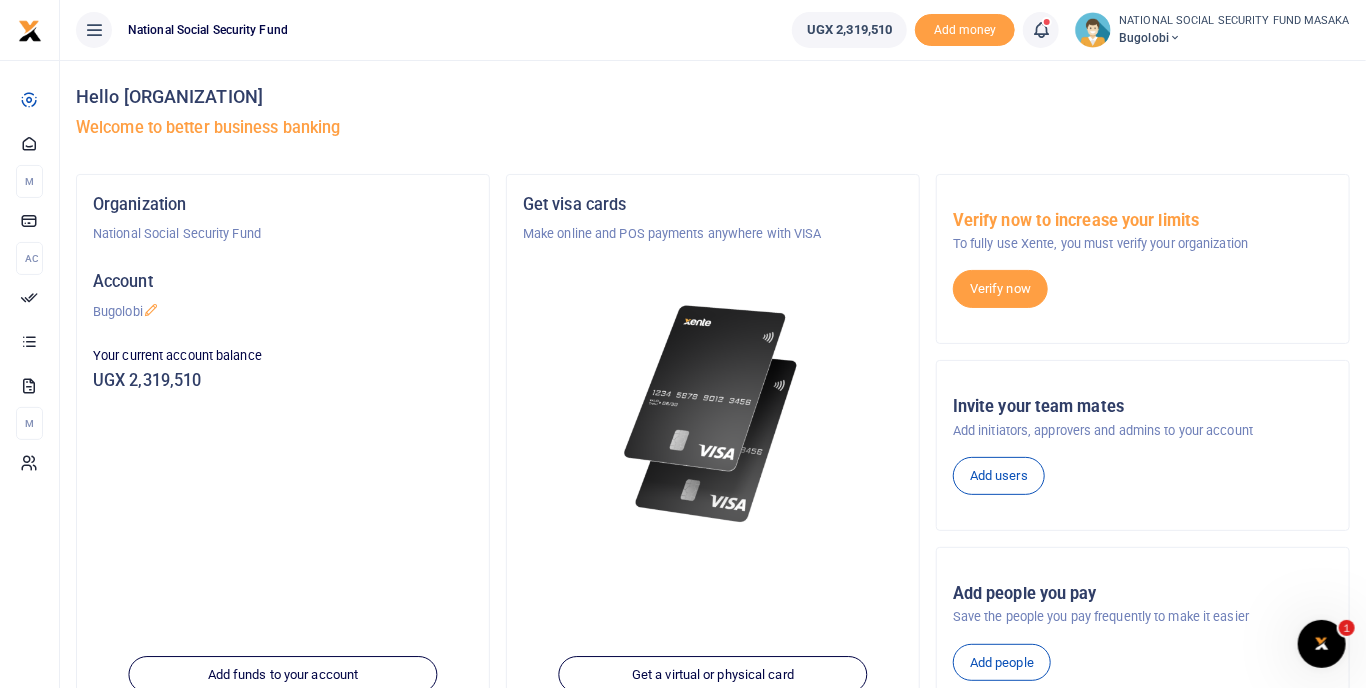 click at bounding box center (1041, 30) 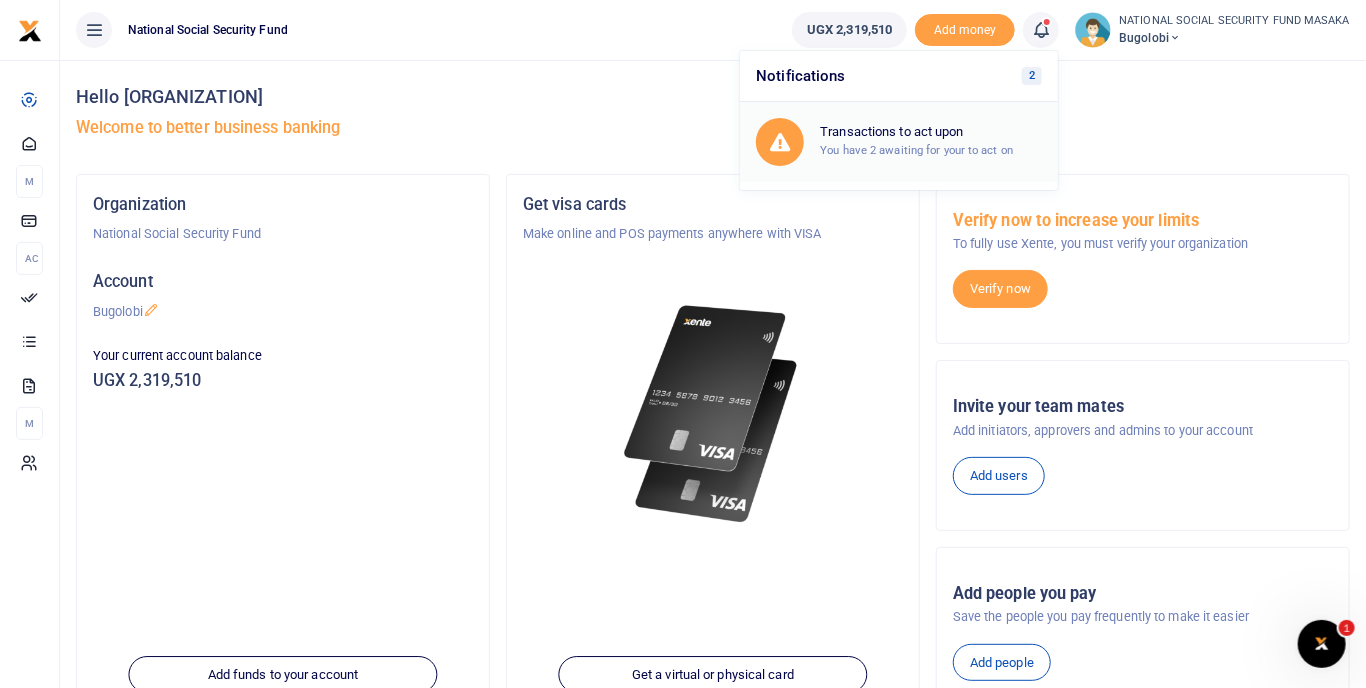 click on "Transactions to act upon" at bounding box center (931, 132) 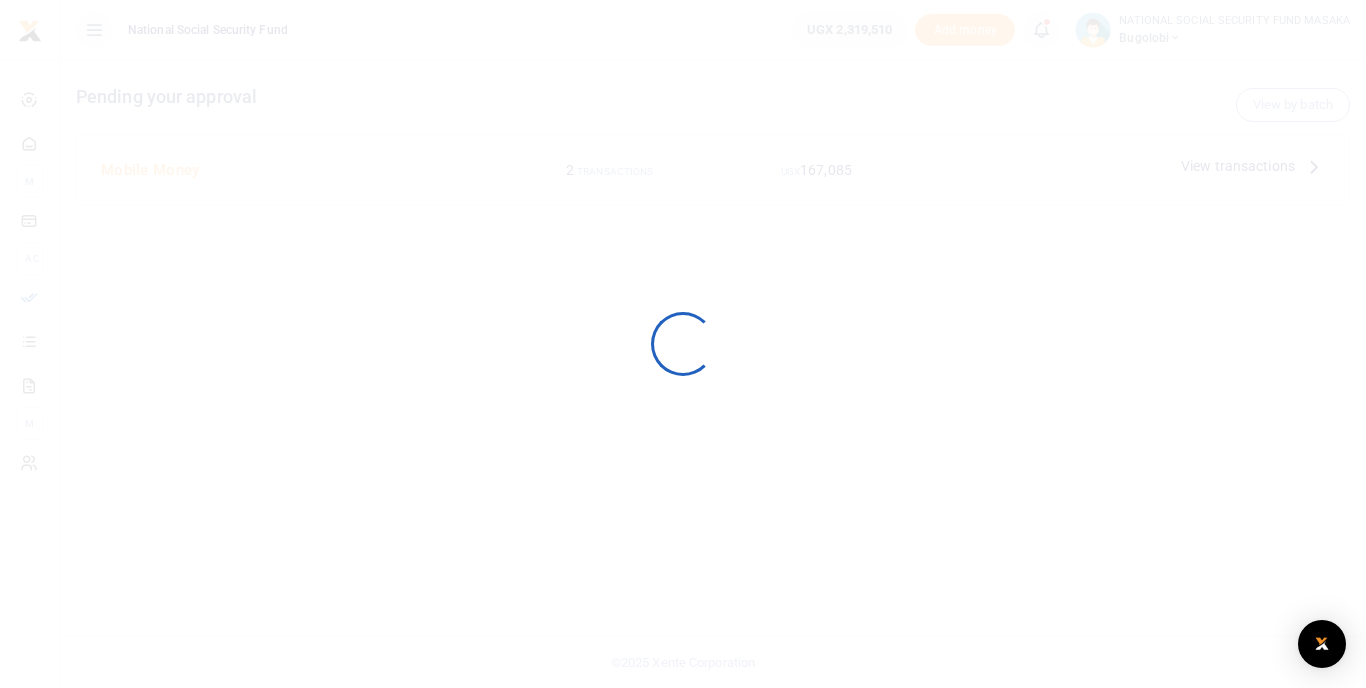 scroll, scrollTop: 0, scrollLeft: 0, axis: both 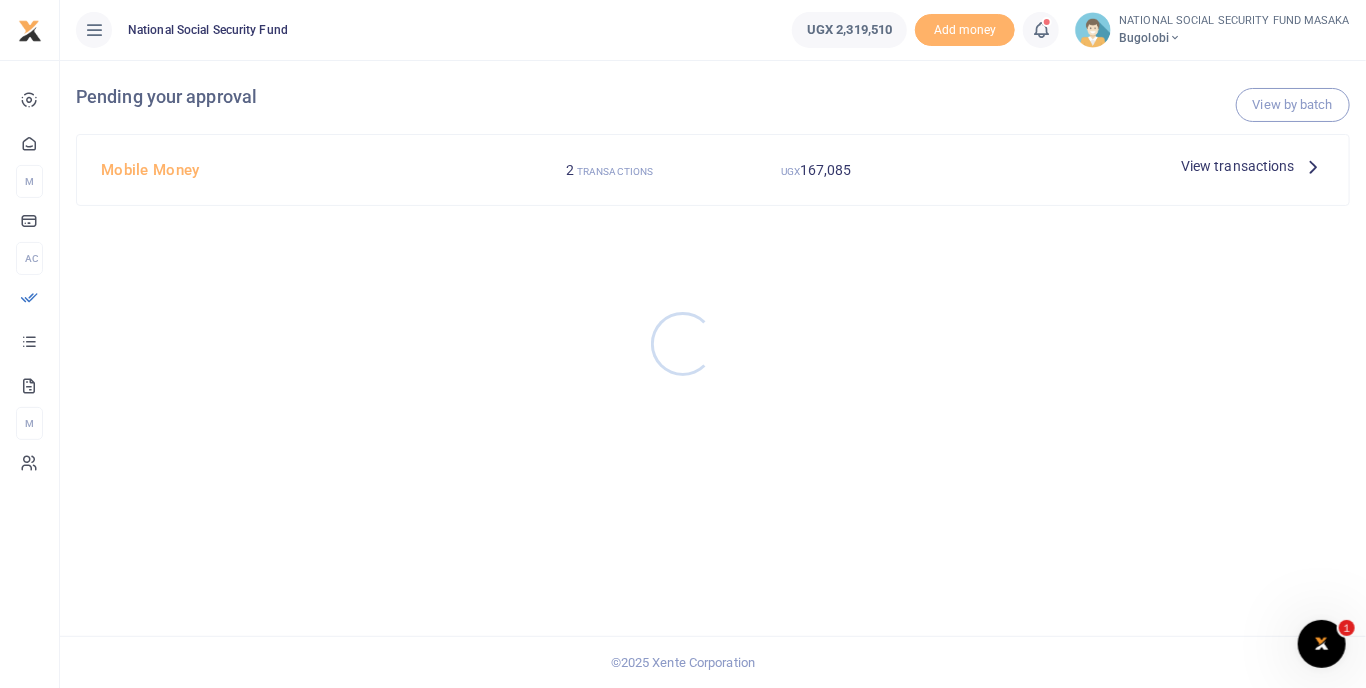 click at bounding box center [683, 344] 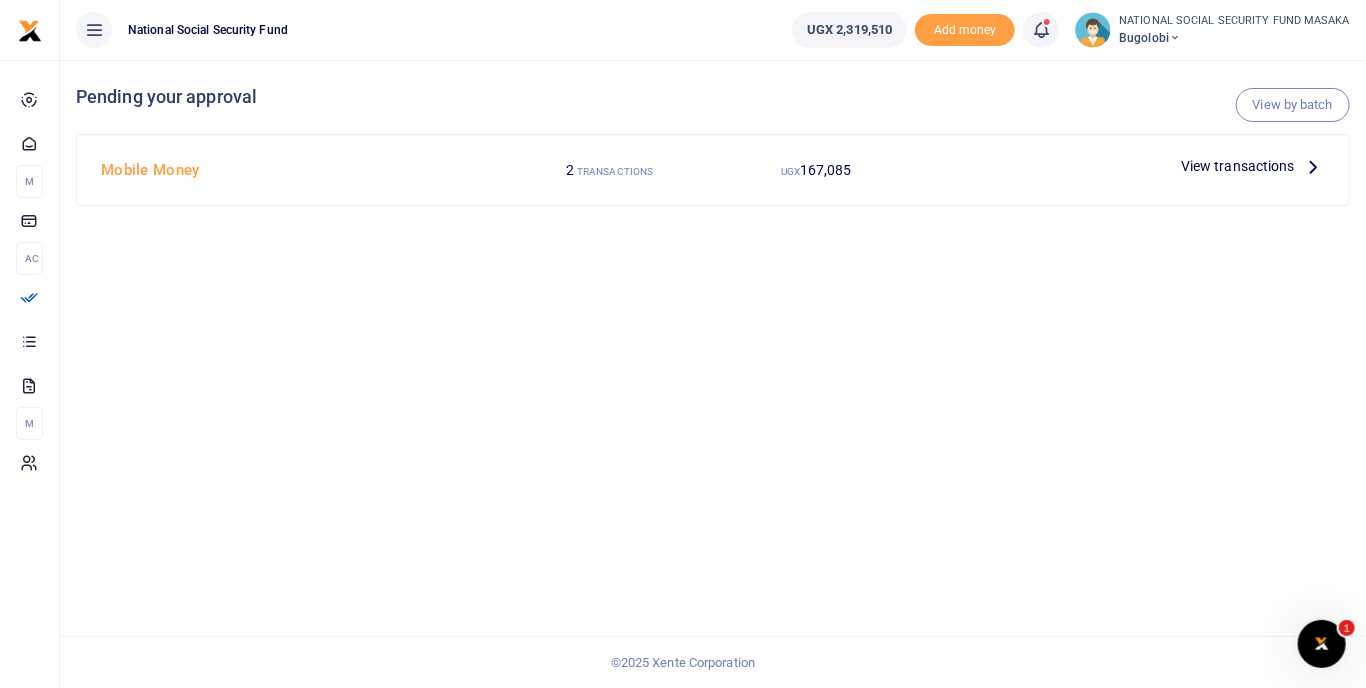 click on "View transactions" at bounding box center [1238, 166] 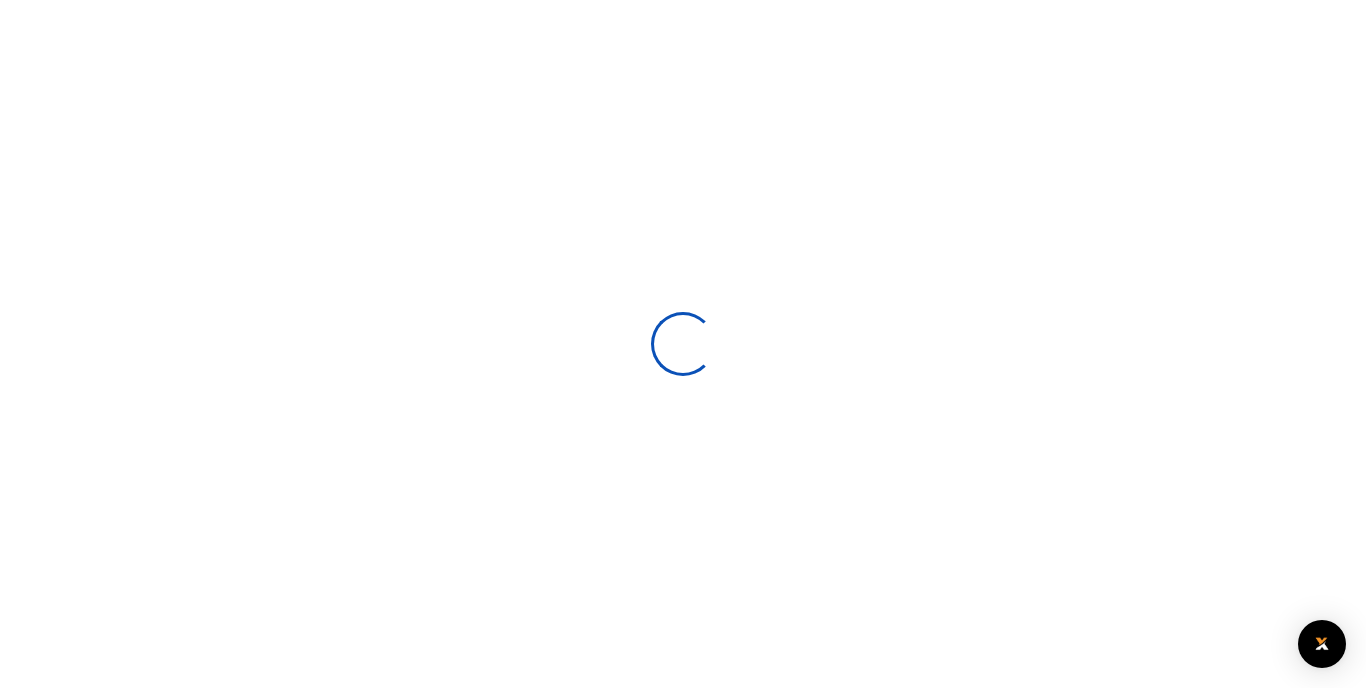 scroll, scrollTop: 0, scrollLeft: 0, axis: both 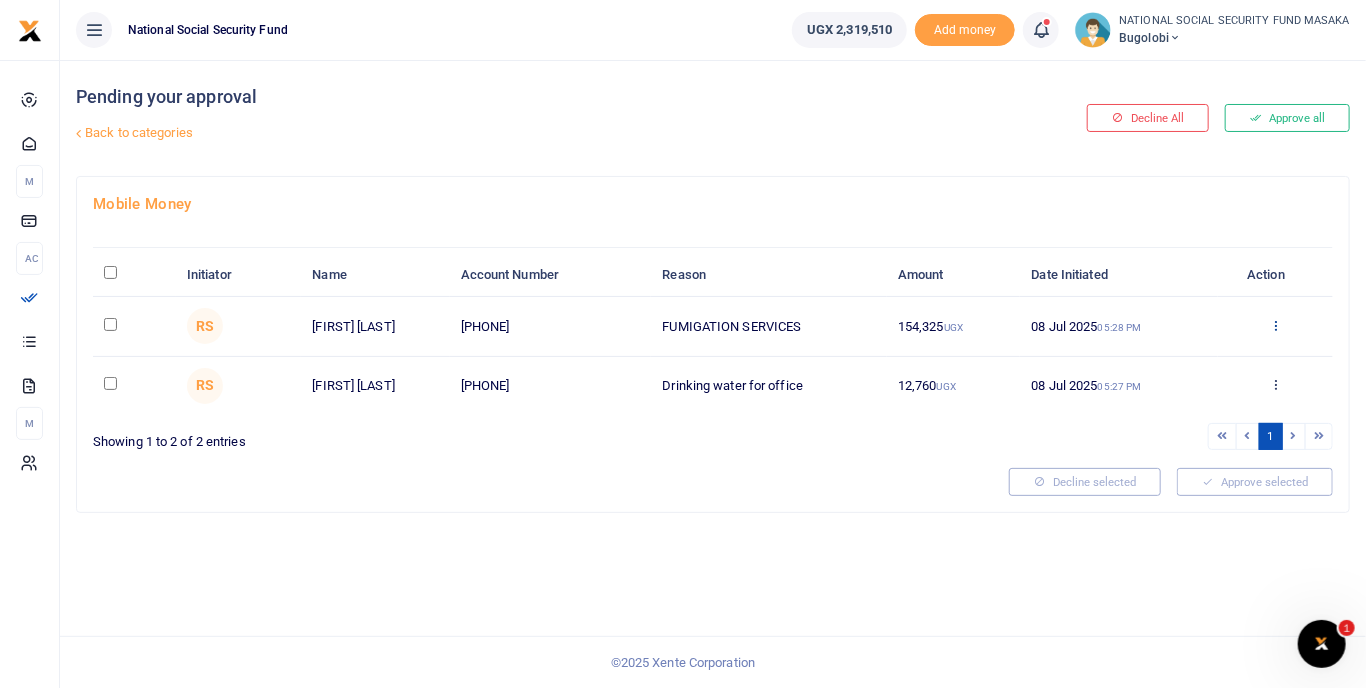 click at bounding box center [1275, 325] 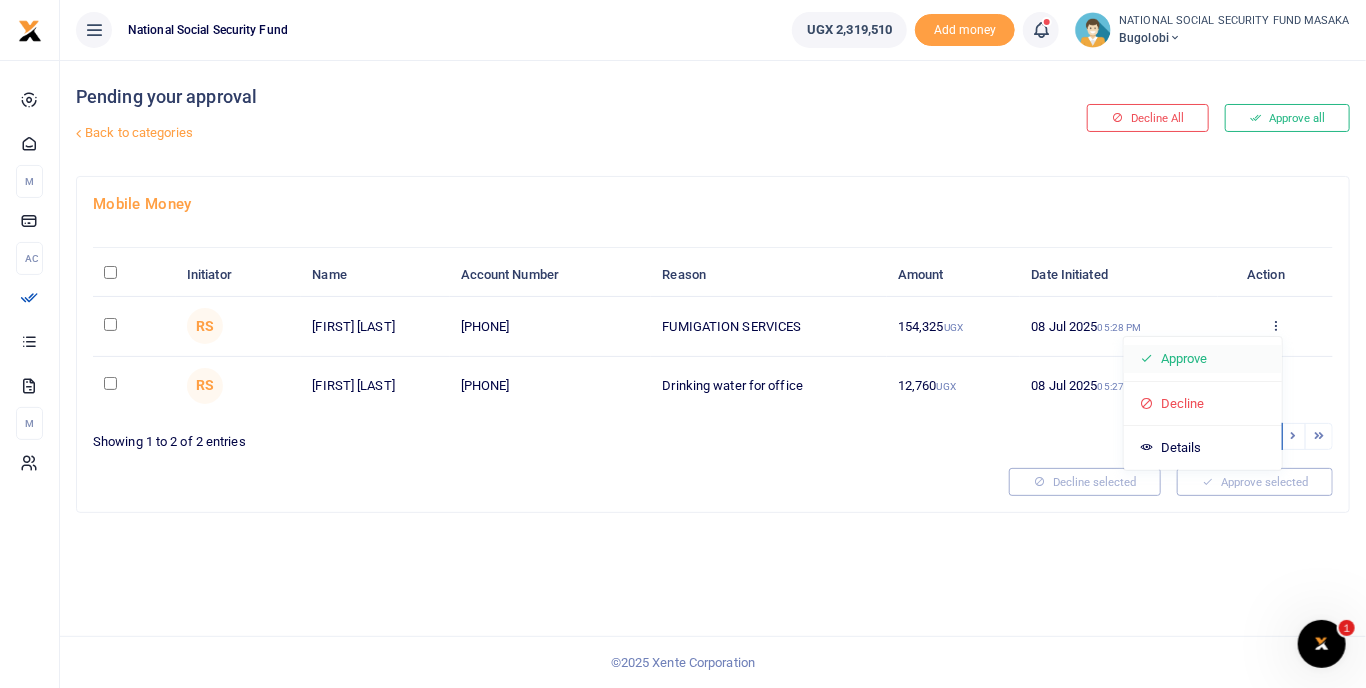click on "Approve" at bounding box center (1203, 359) 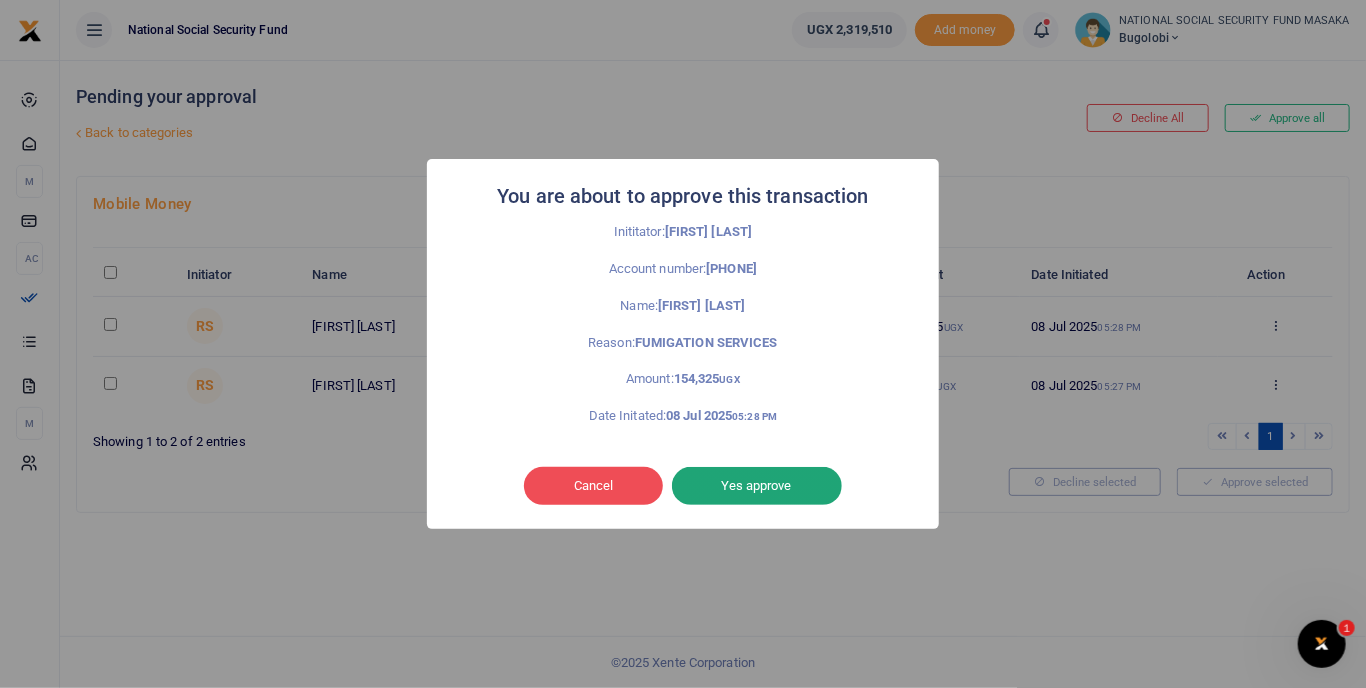 click on "Yes approve" at bounding box center [757, 486] 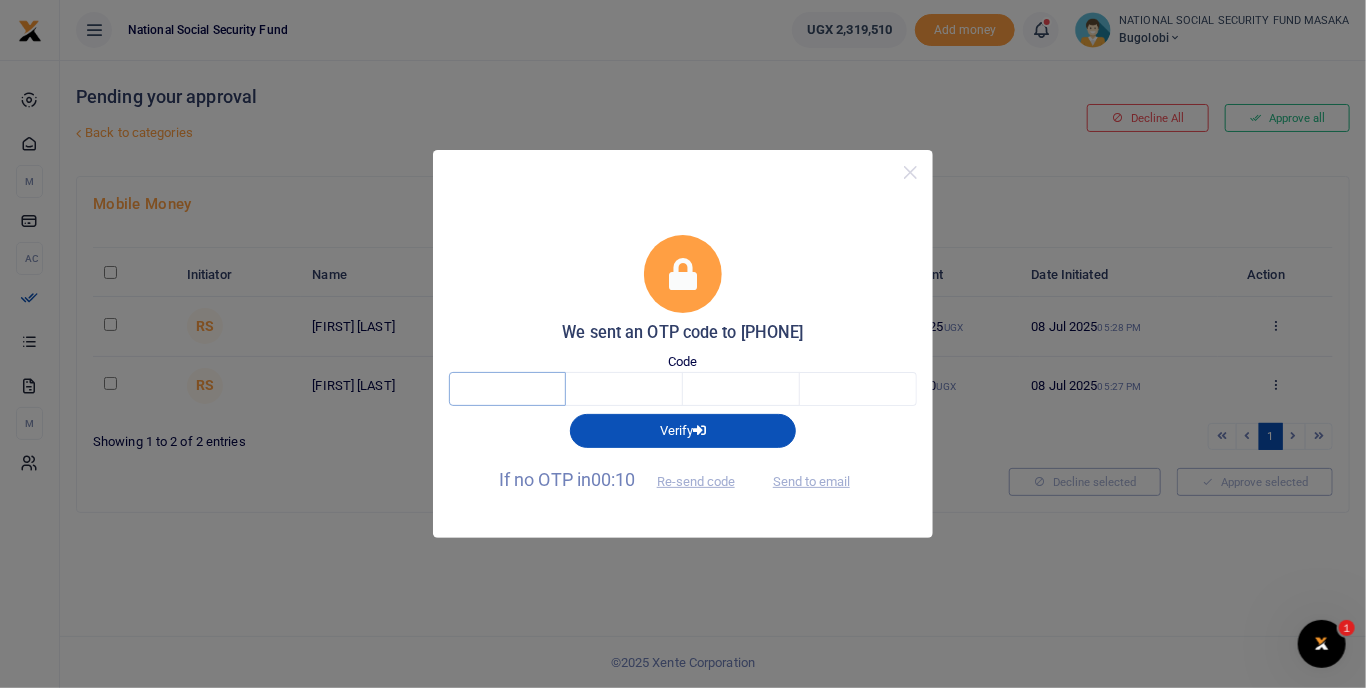 click at bounding box center (507, 389) 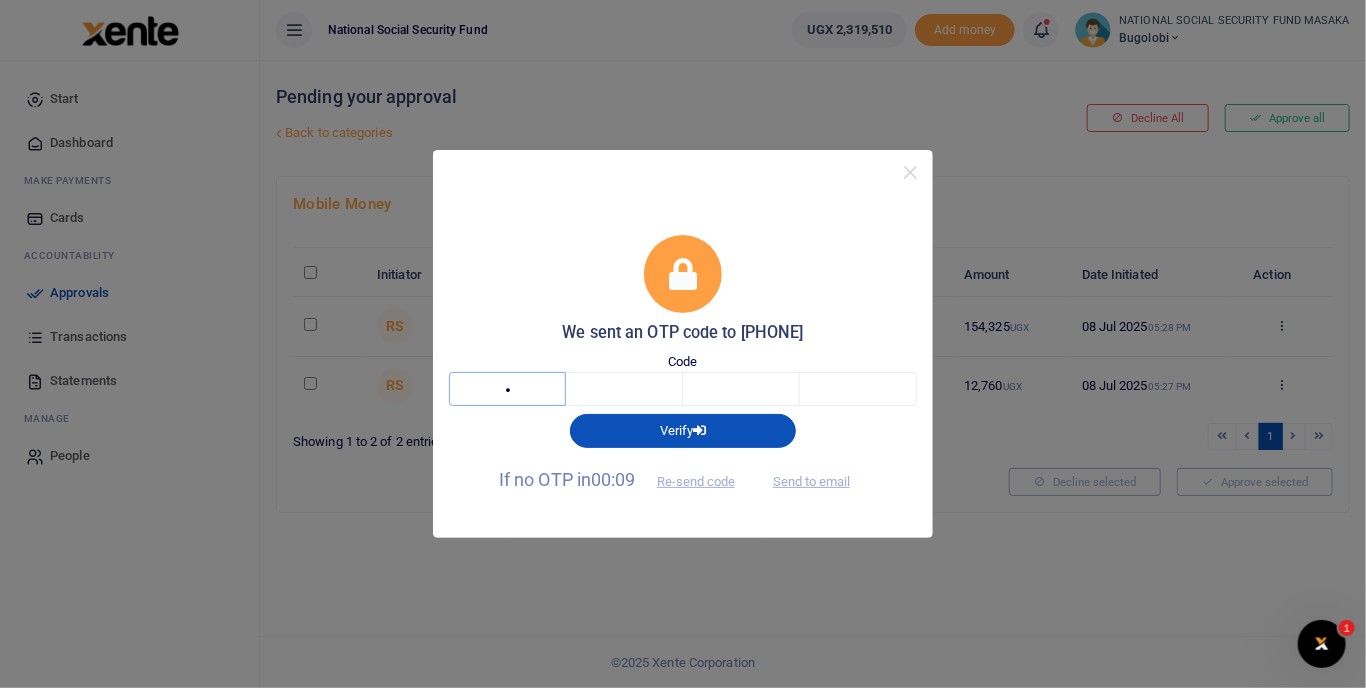 type on "5" 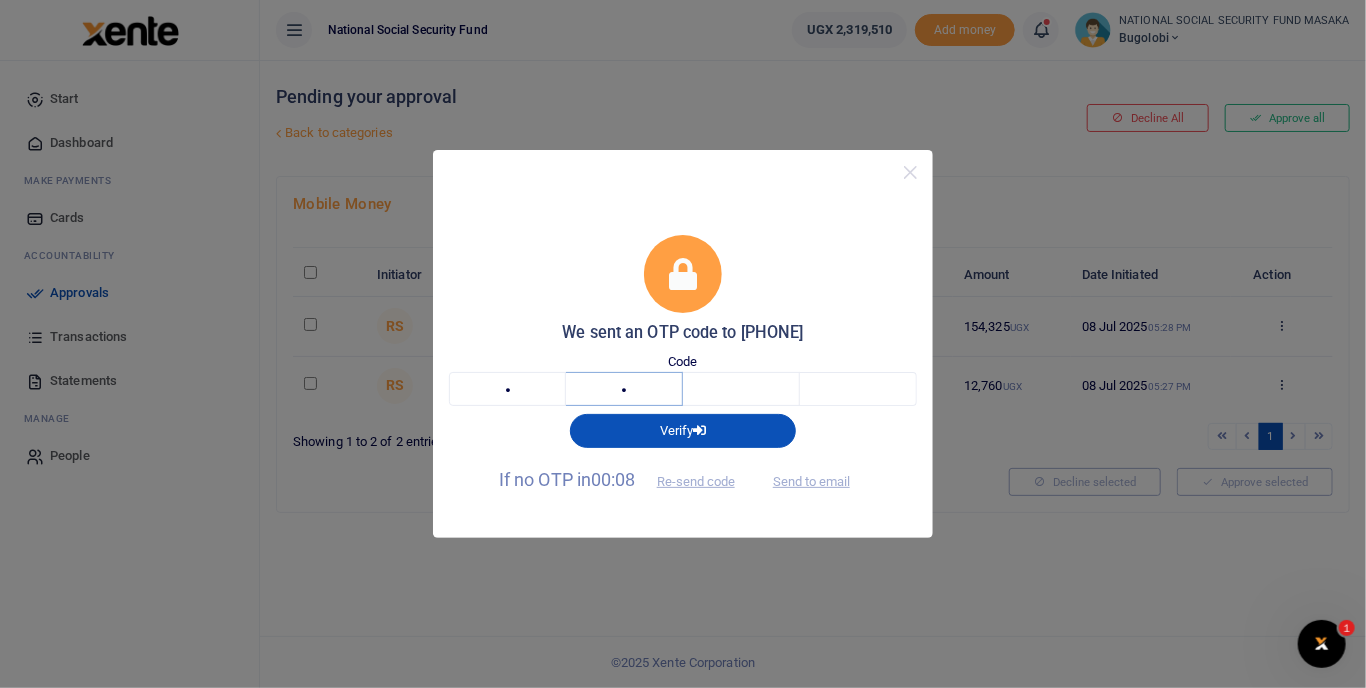 type on "3" 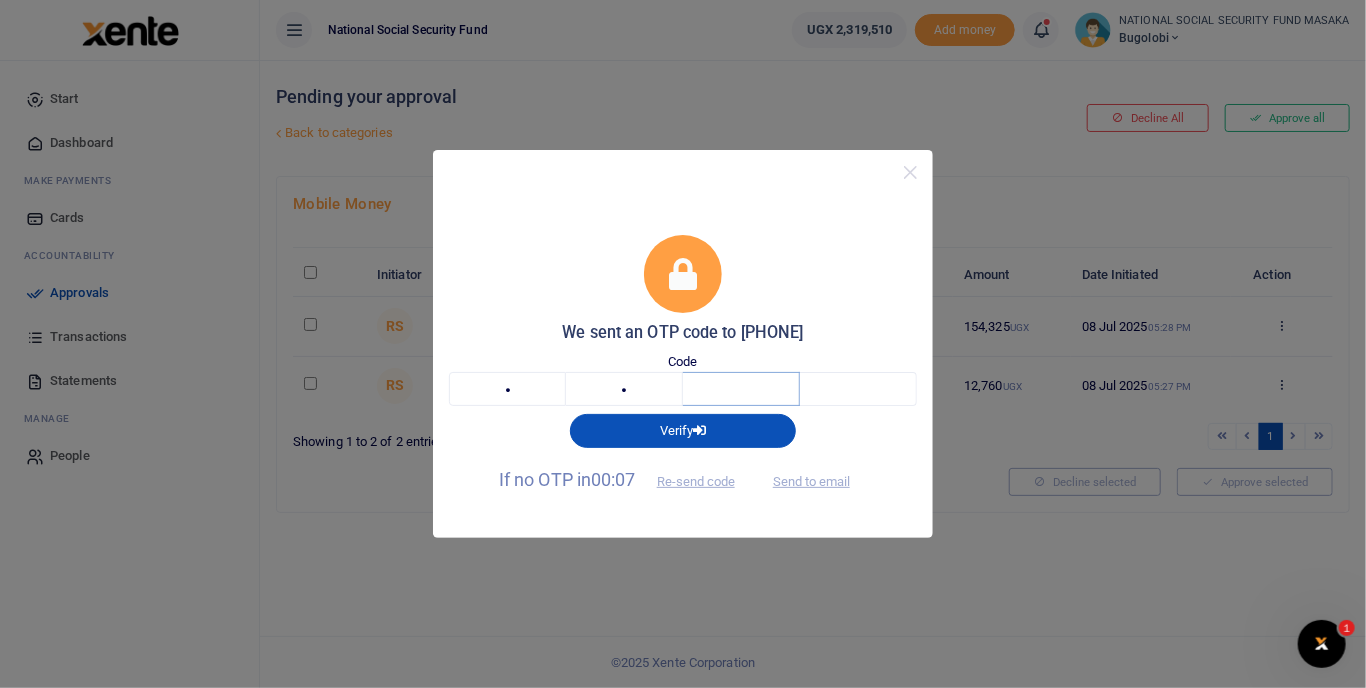 type on "0" 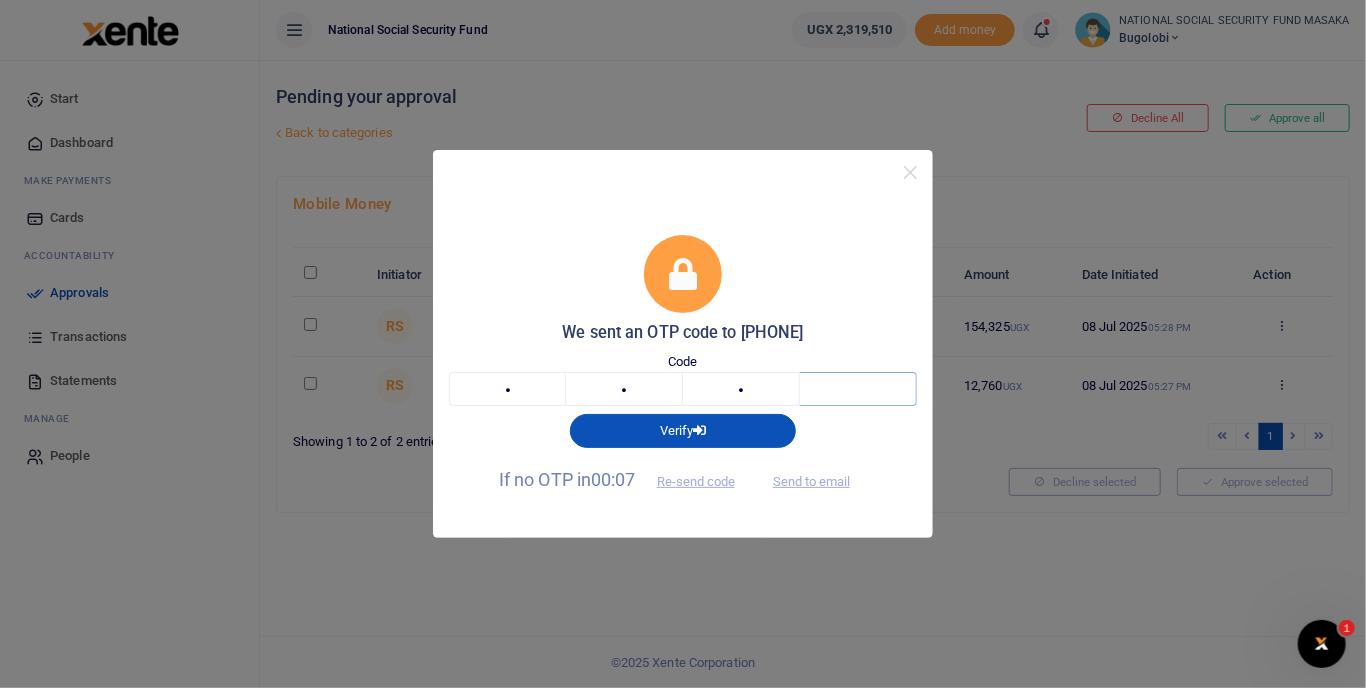 type on "0" 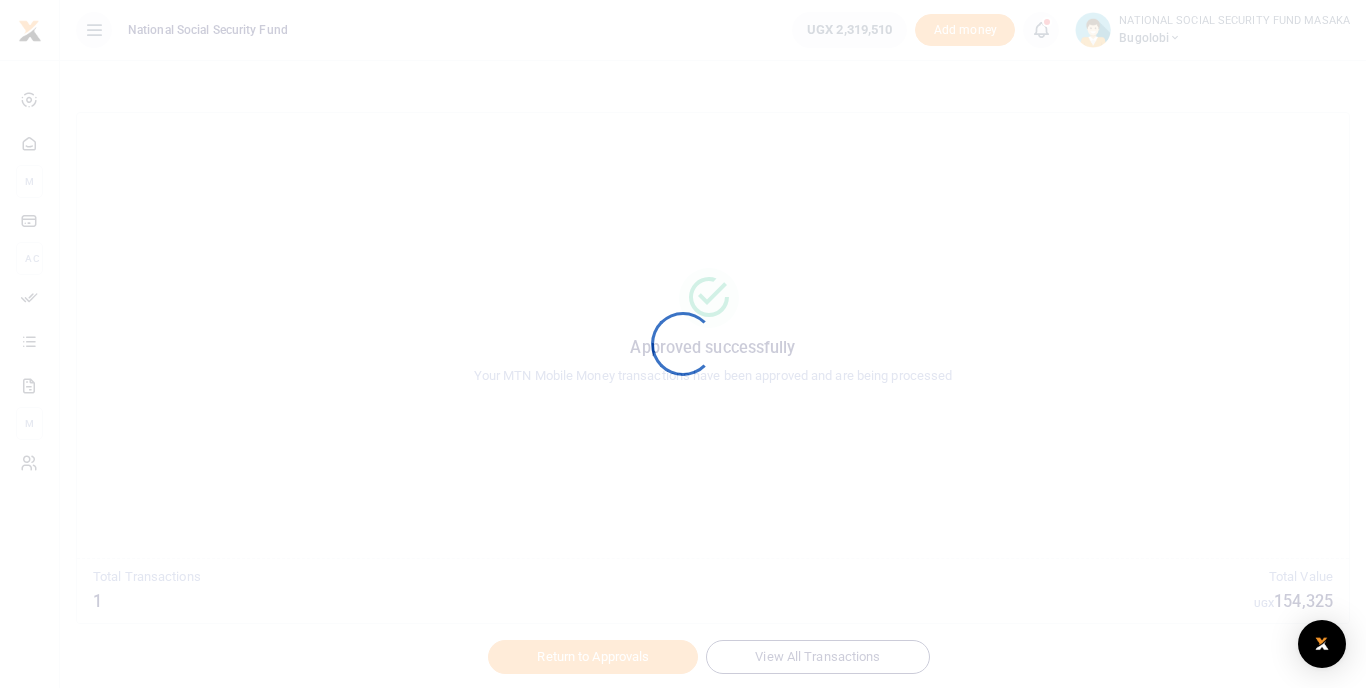 scroll, scrollTop: 0, scrollLeft: 0, axis: both 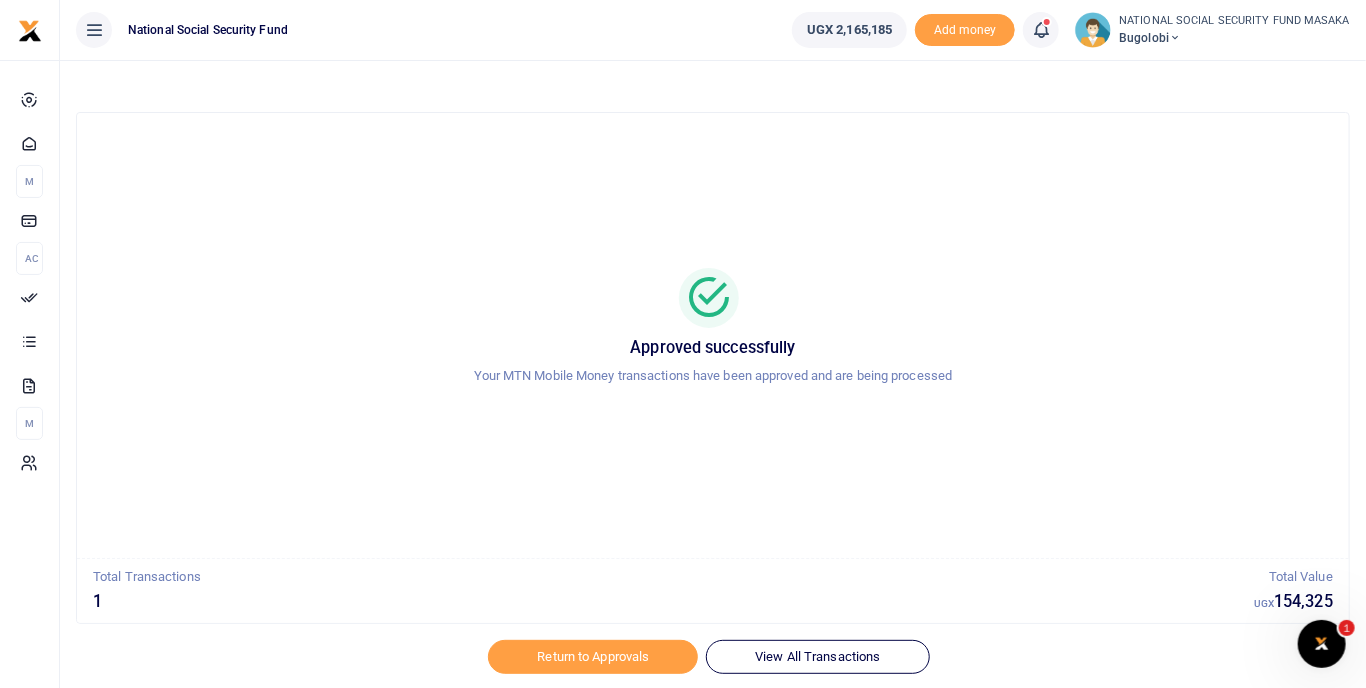 click at bounding box center (1041, 30) 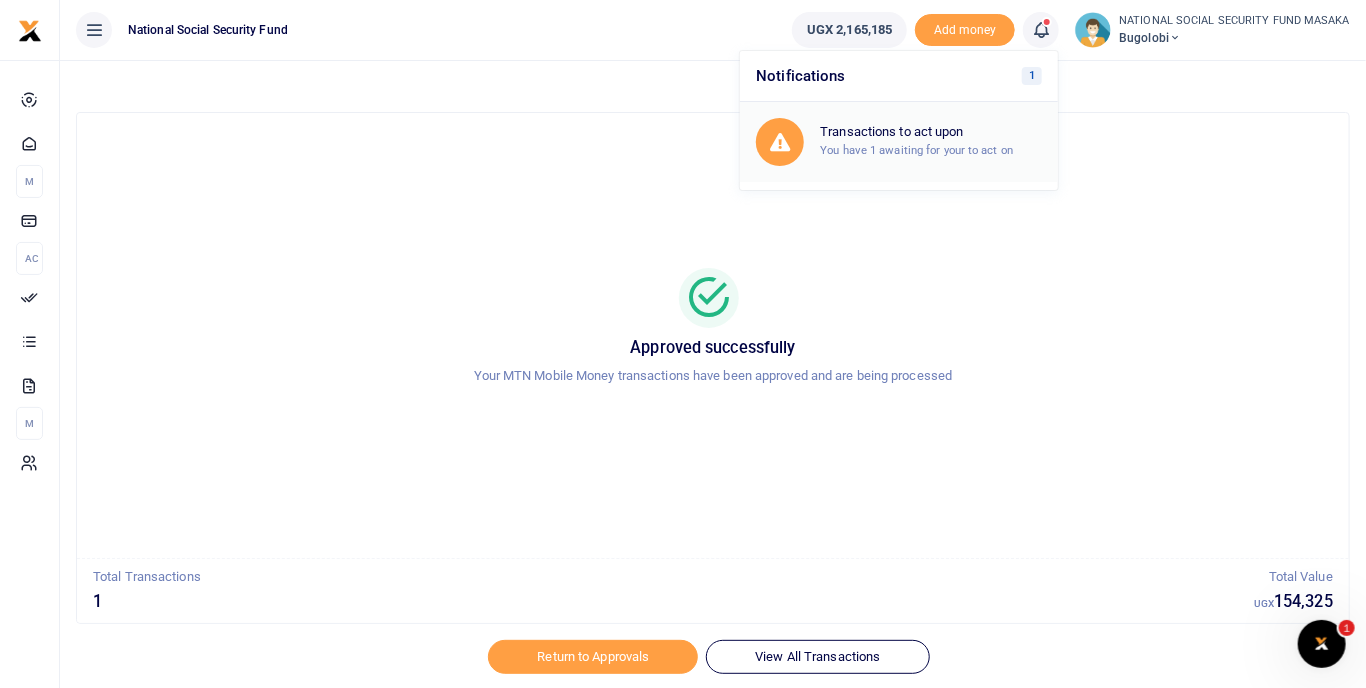 click on "You have 1 awaiting for your to act on" at bounding box center [916, 150] 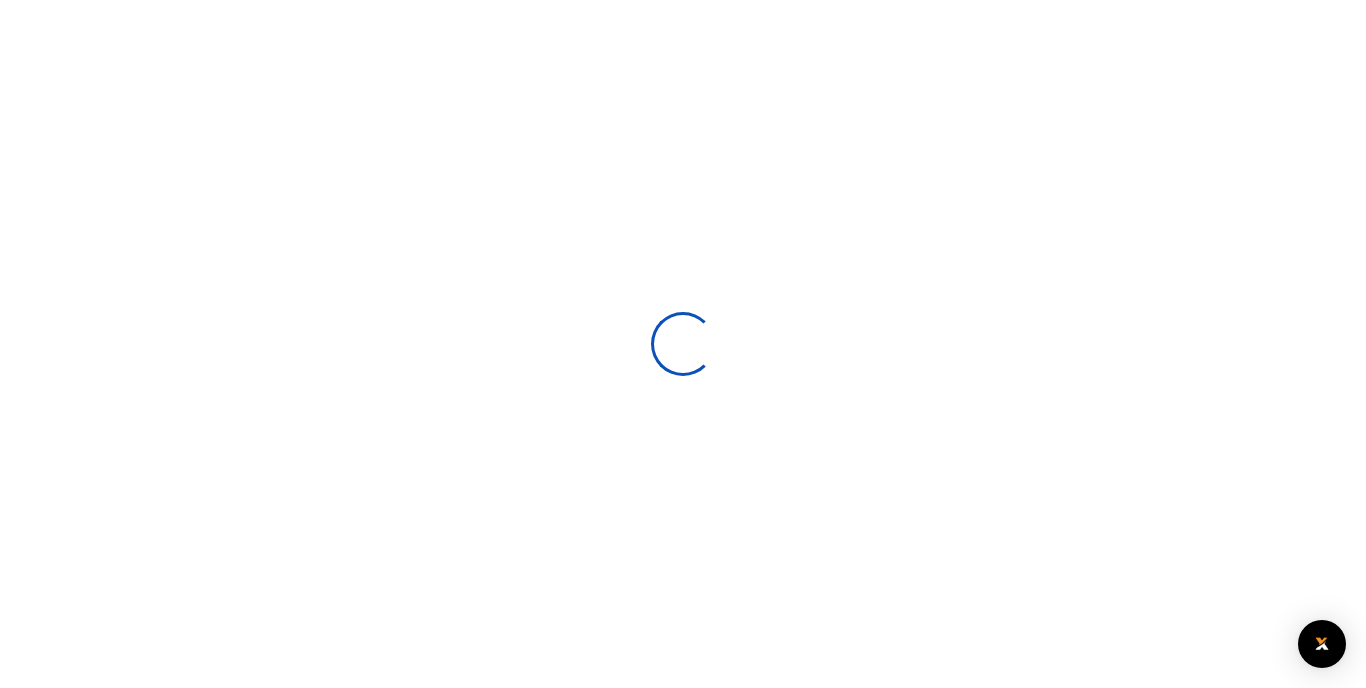 scroll, scrollTop: 0, scrollLeft: 0, axis: both 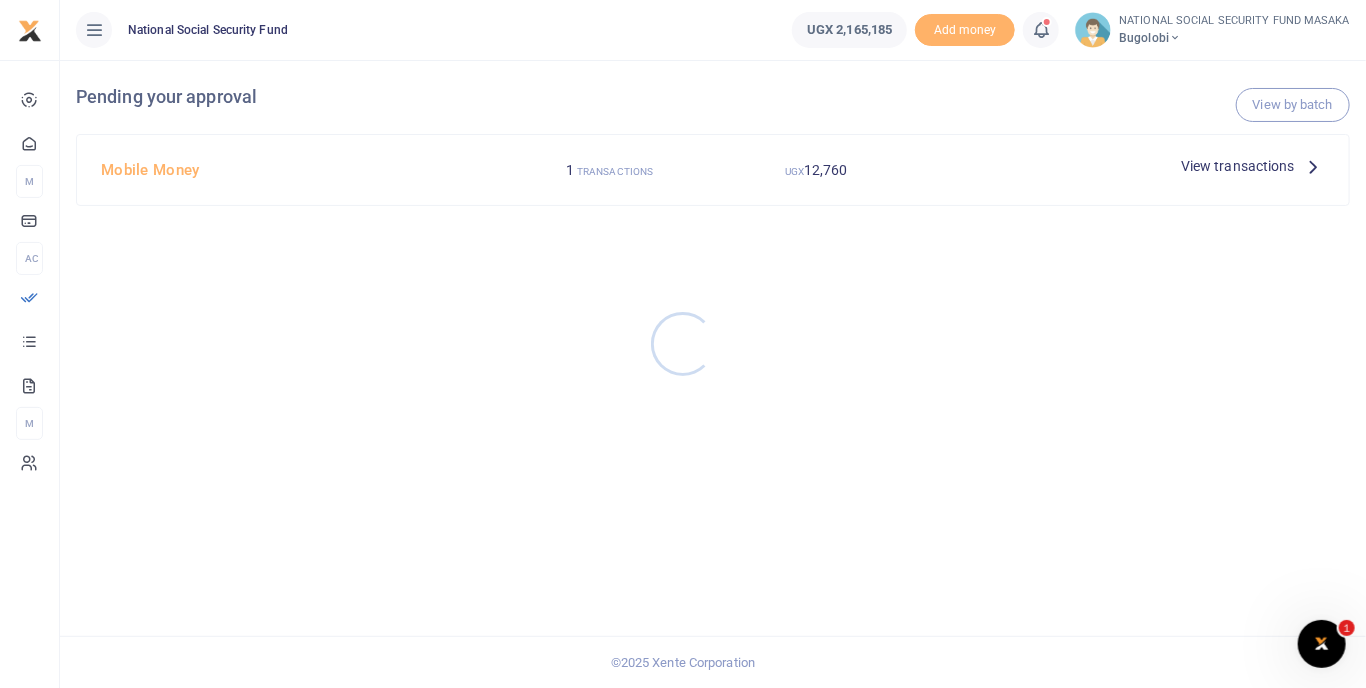 click at bounding box center (683, 344) 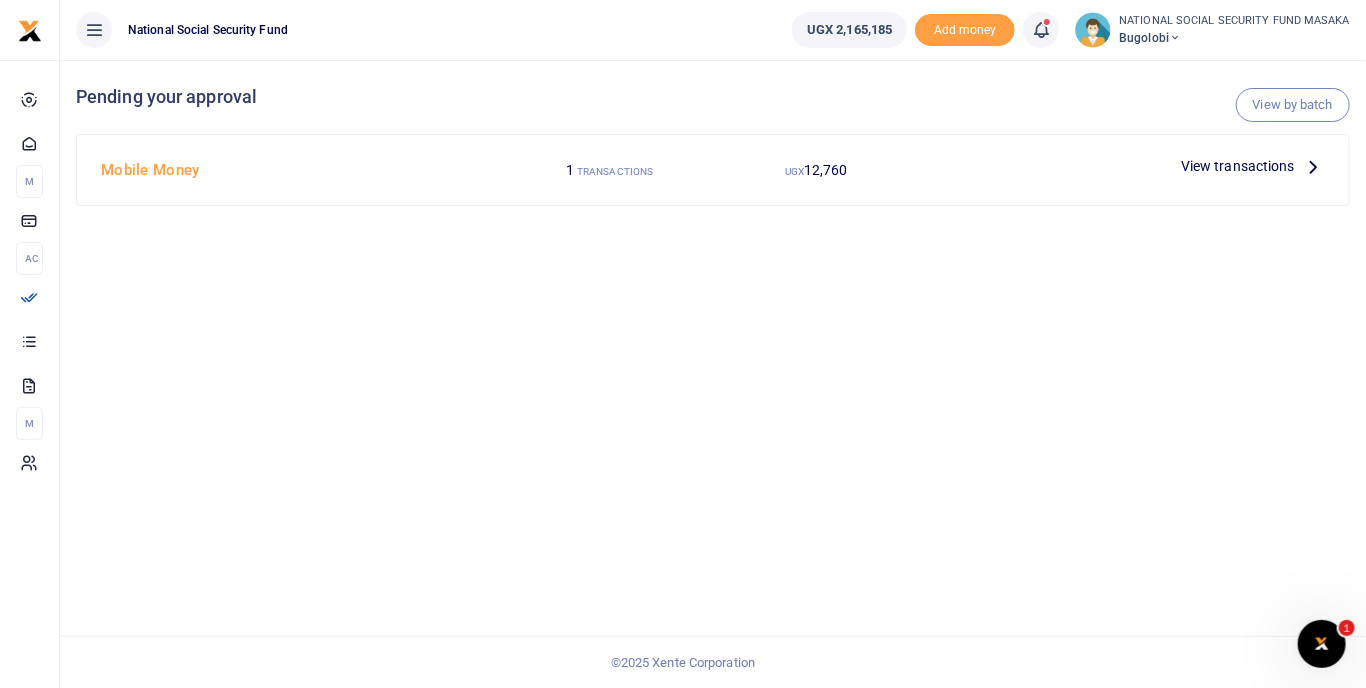click on "View transactions" at bounding box center (1238, 166) 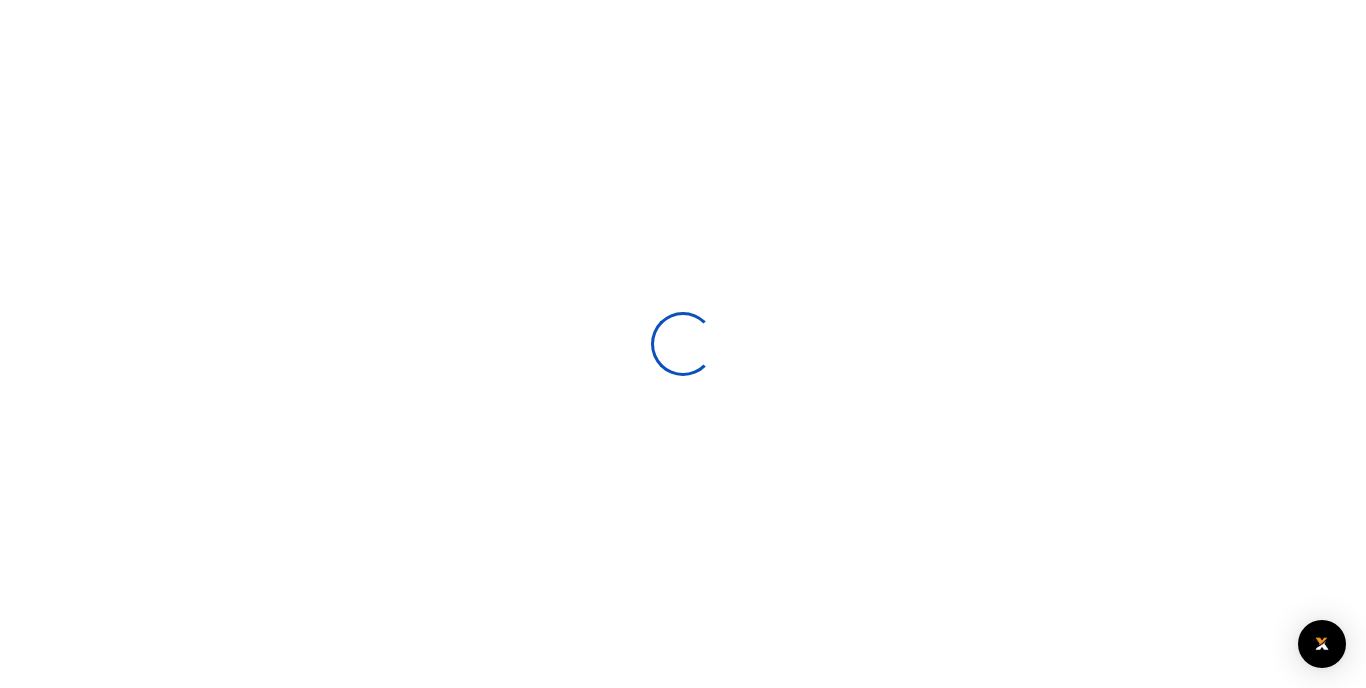 scroll, scrollTop: 0, scrollLeft: 0, axis: both 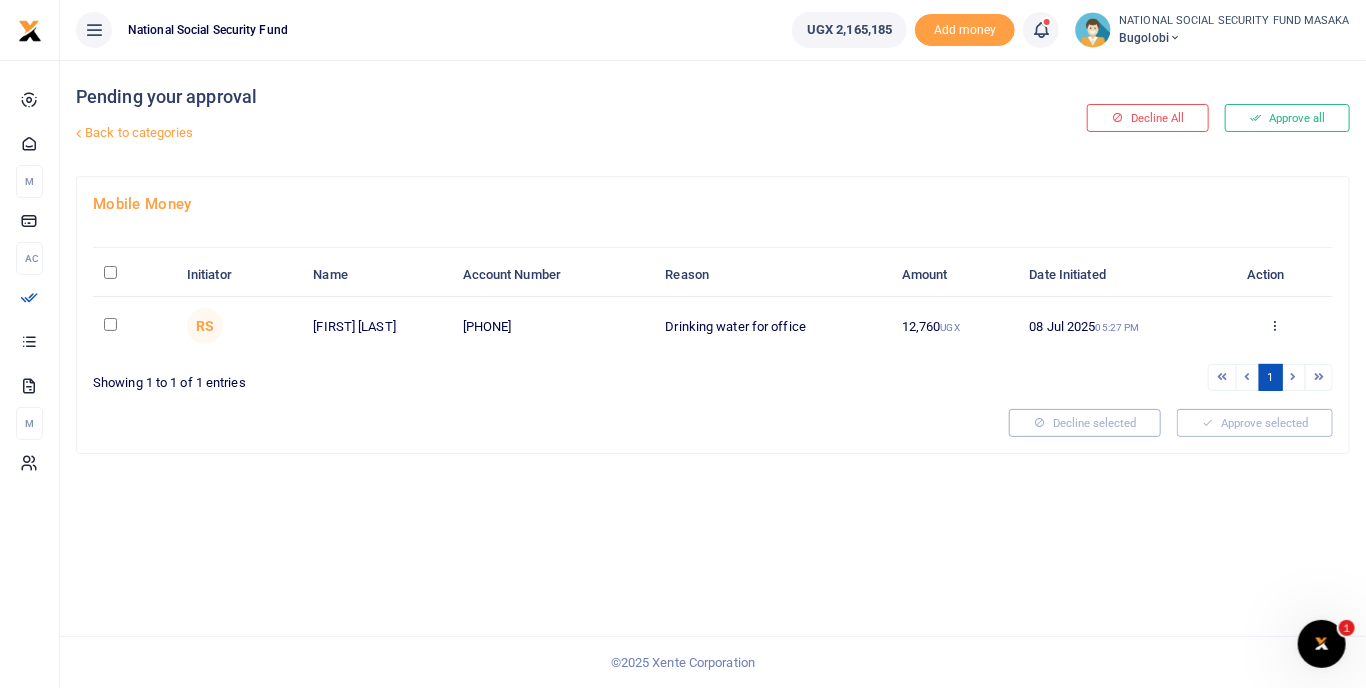click on "Approve
Decline
Details" at bounding box center [1275, 327] 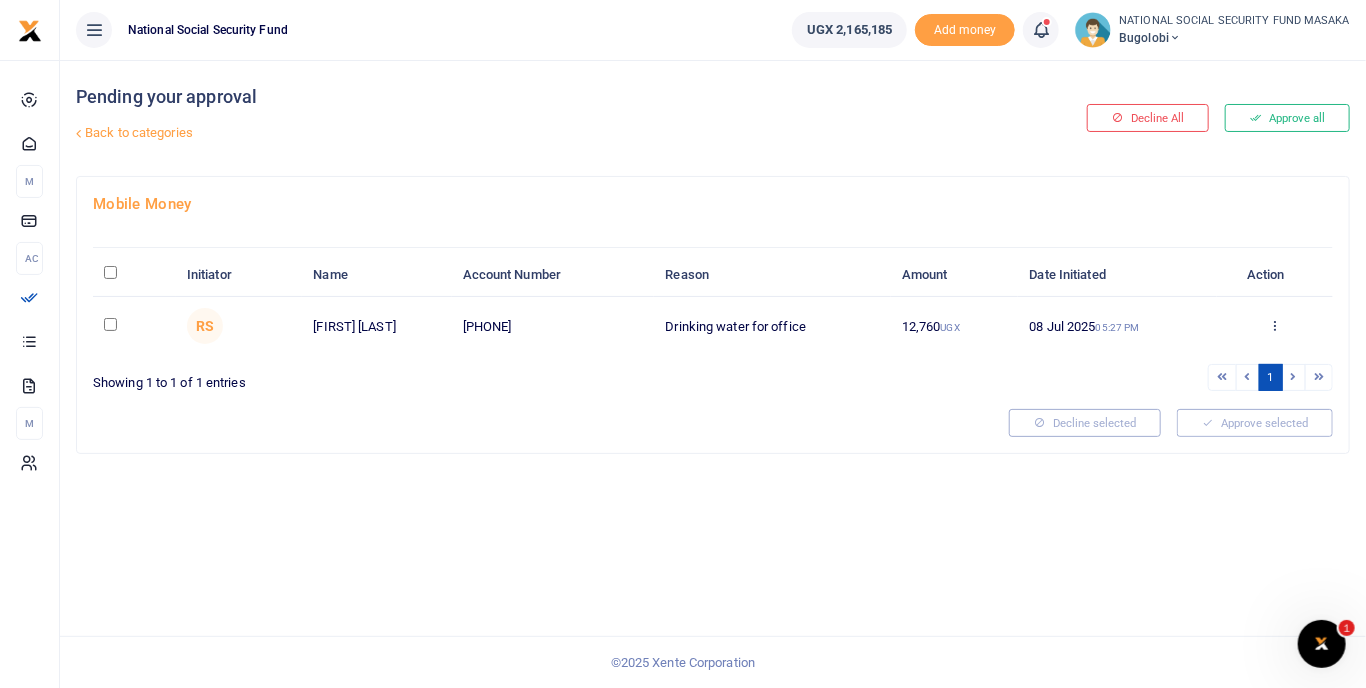 click on "Approve
Decline
Details" at bounding box center (1275, 327) 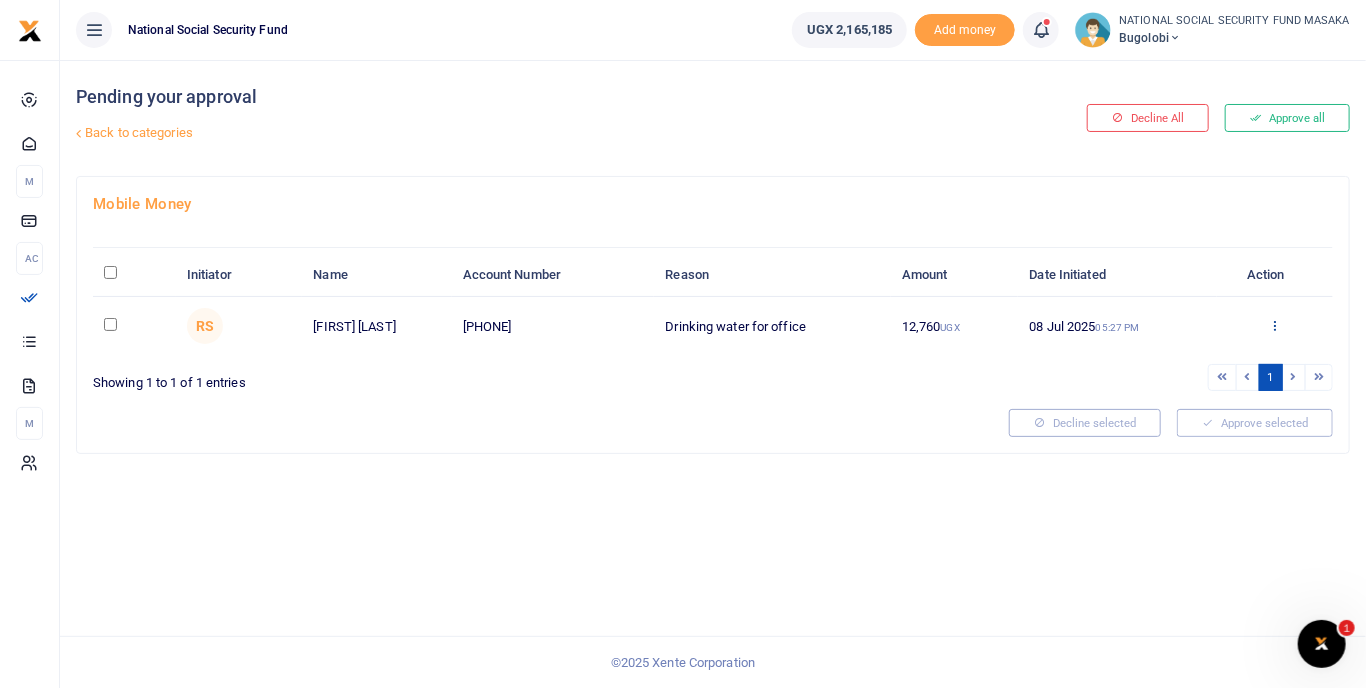 click at bounding box center [1275, 325] 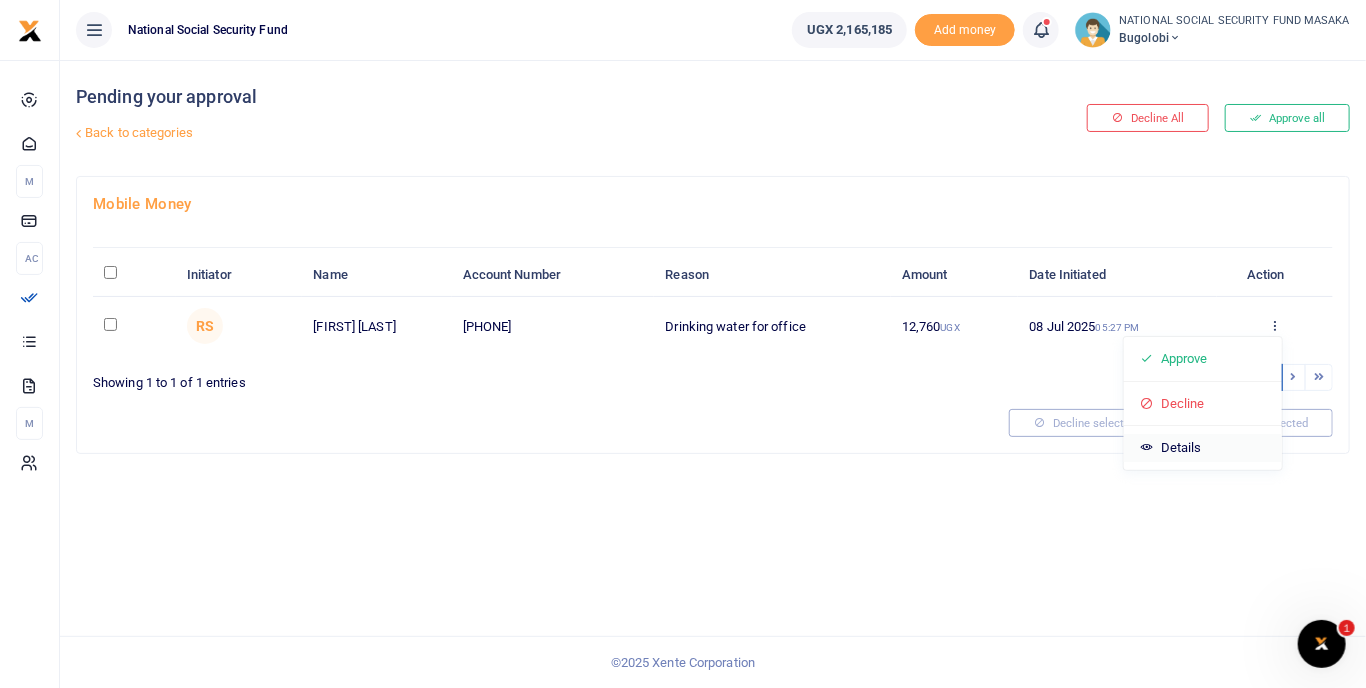 click on "Details" at bounding box center (1203, 448) 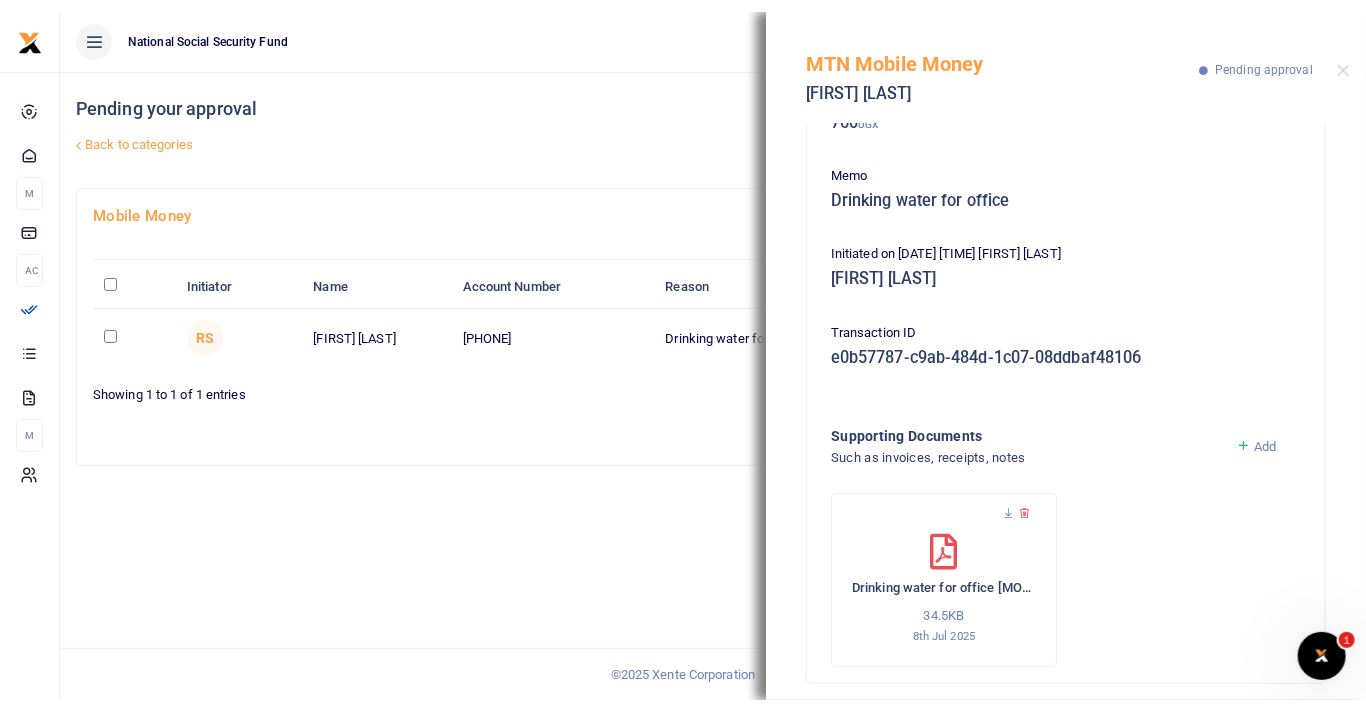 scroll, scrollTop: 219, scrollLeft: 0, axis: vertical 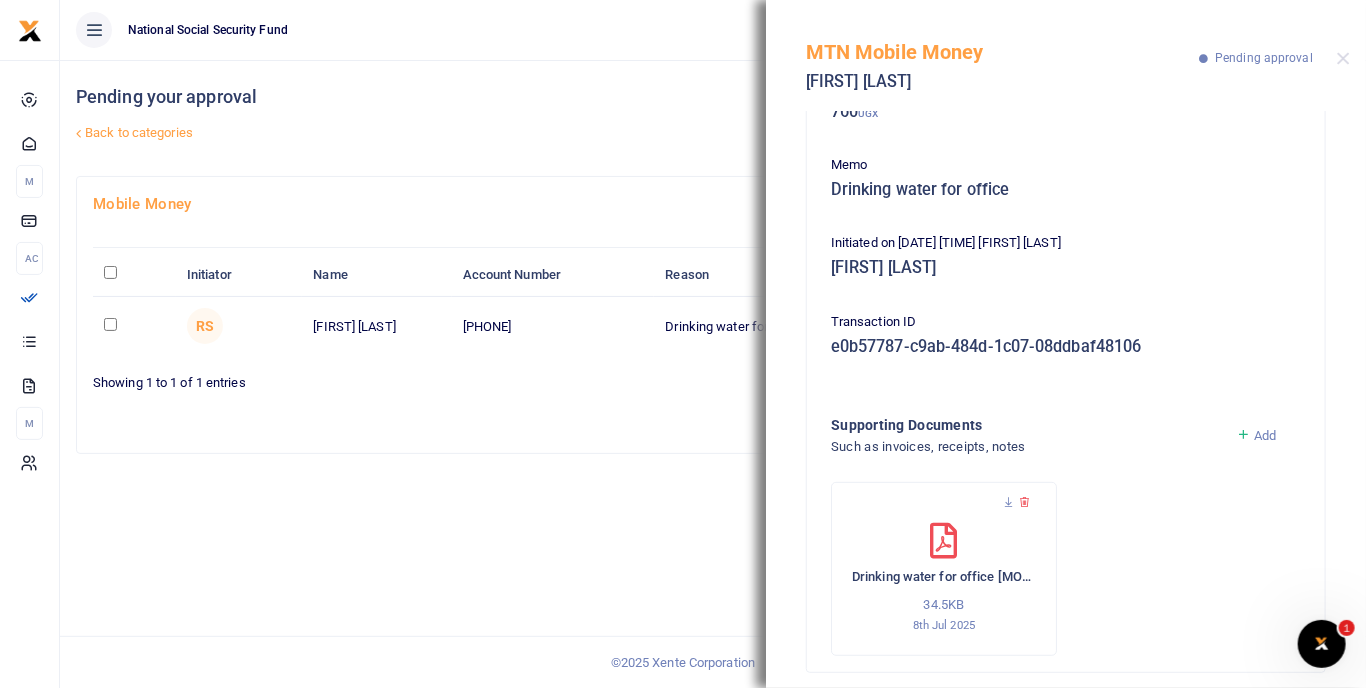 click on "Drinking water for office june 2025
34.5KB
8th Jul 2025" at bounding box center [944, 579] 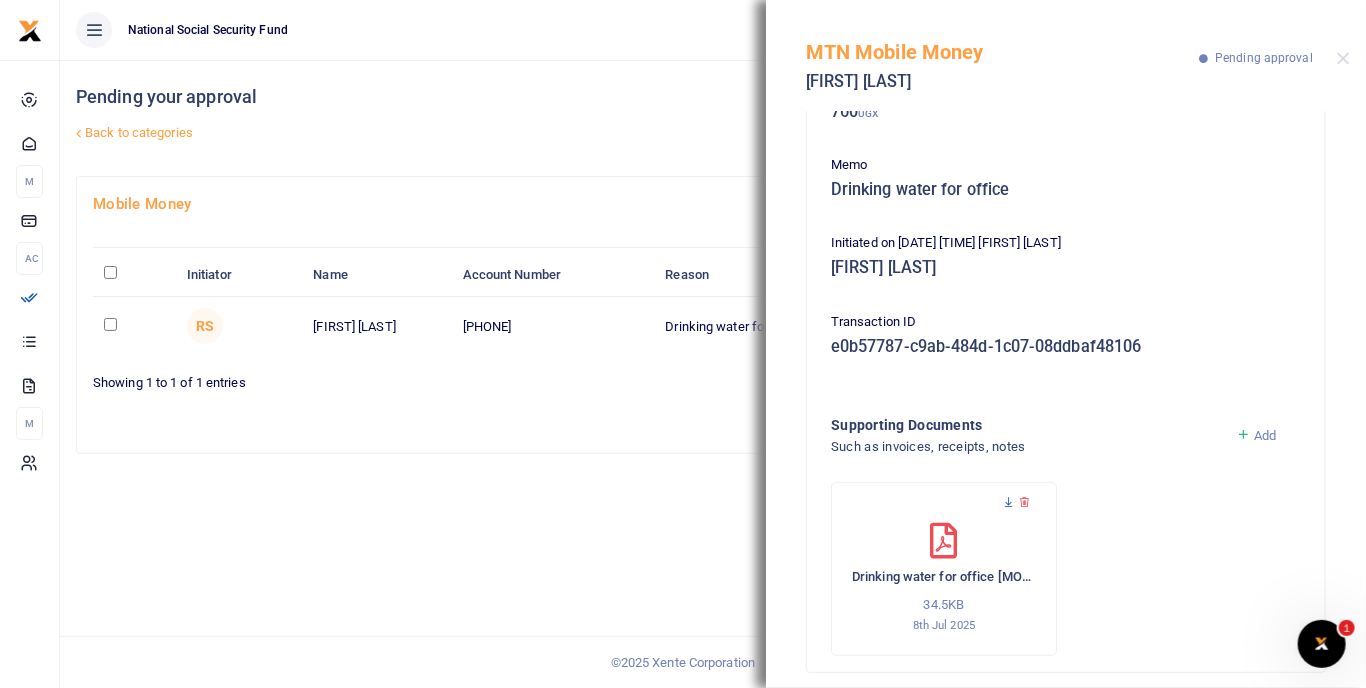 click at bounding box center [1008, 502] 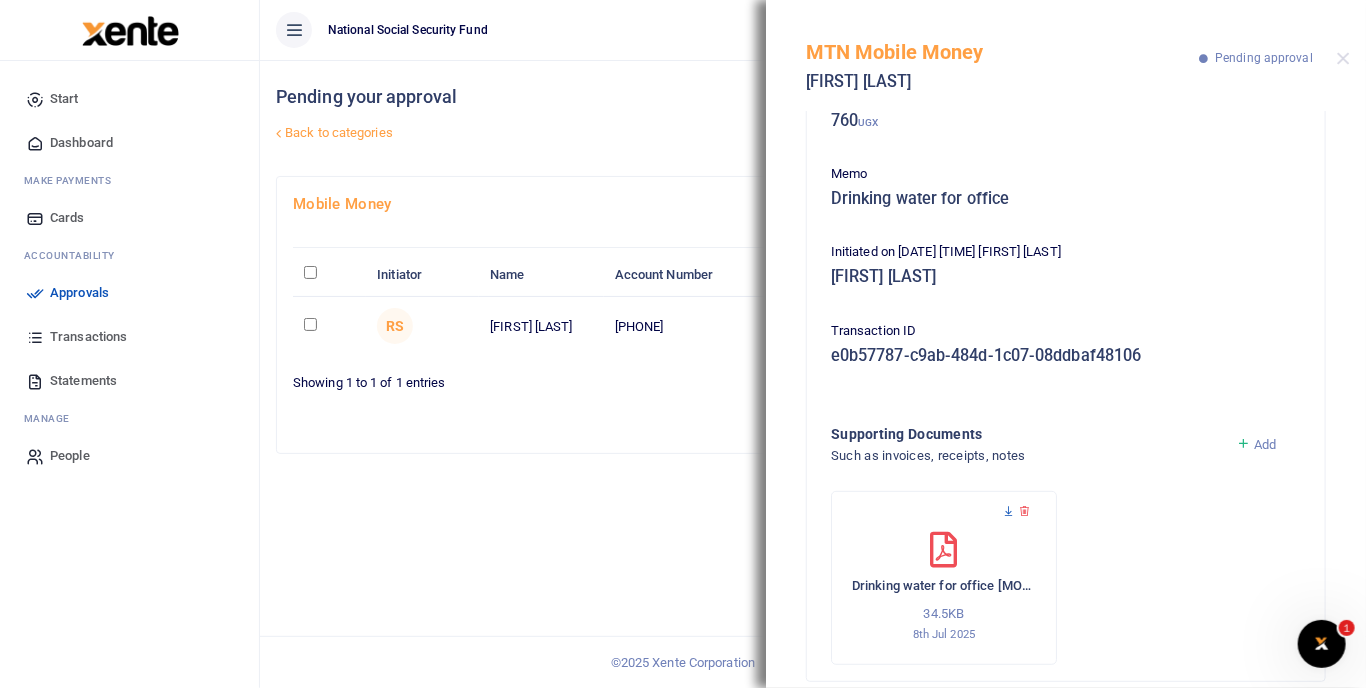 scroll, scrollTop: 219, scrollLeft: 0, axis: vertical 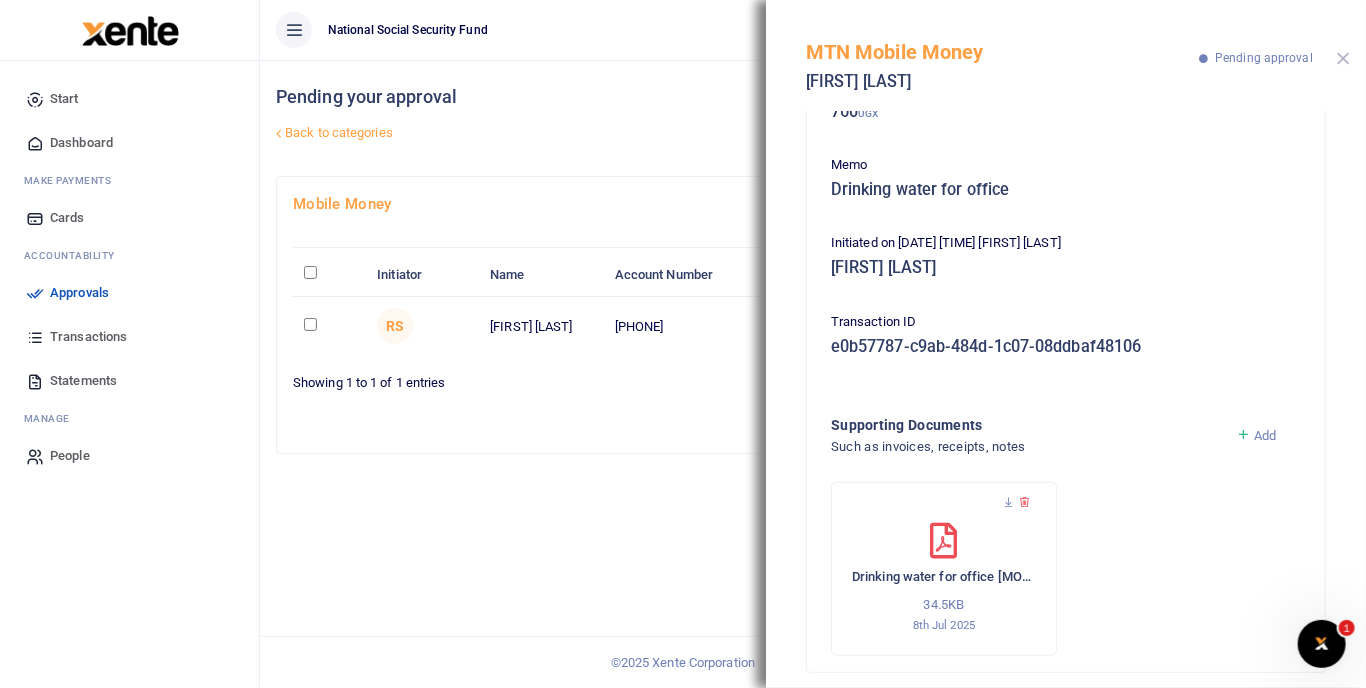 click at bounding box center [1343, 58] 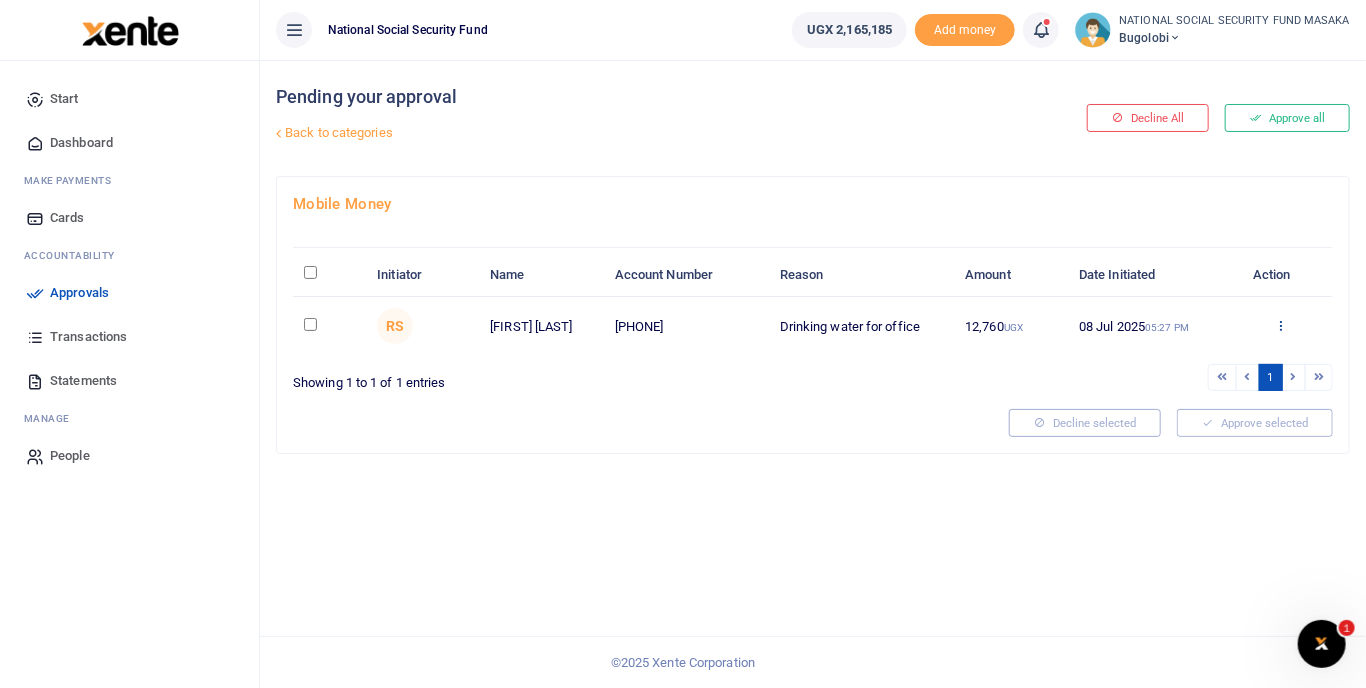 click at bounding box center [1281, 325] 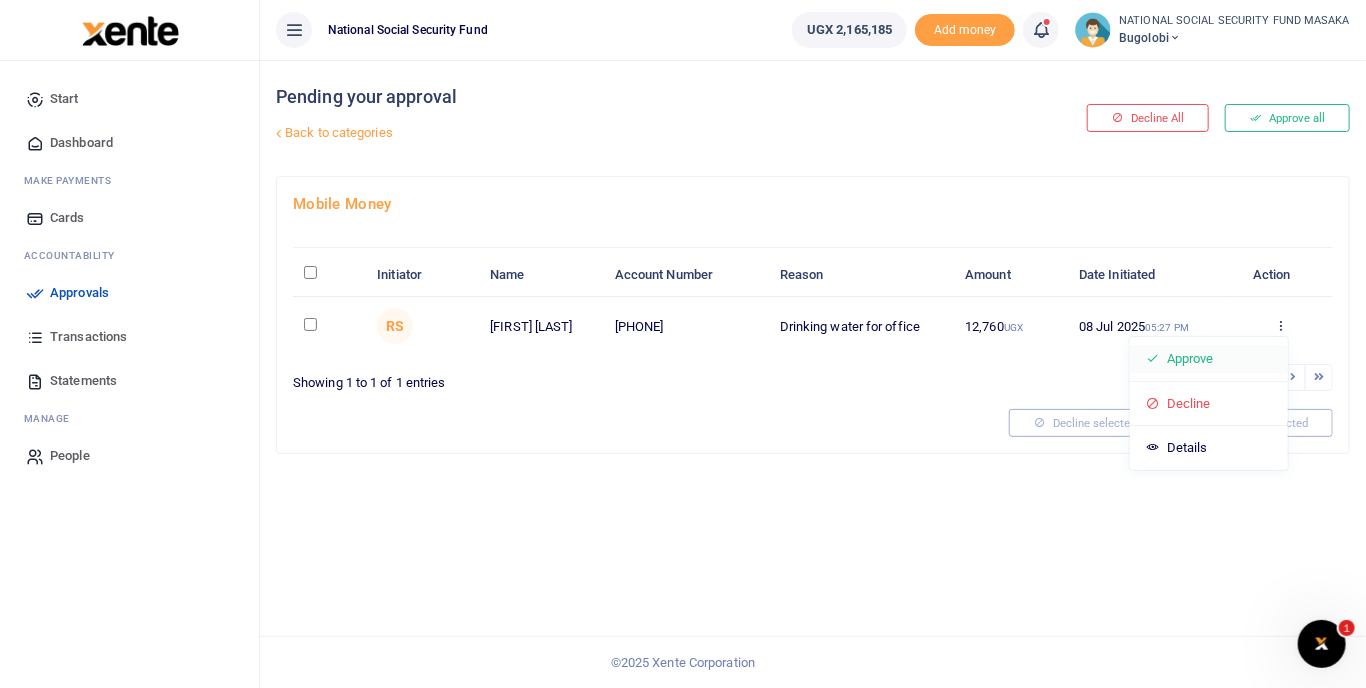 click on "Approve" at bounding box center (1209, 359) 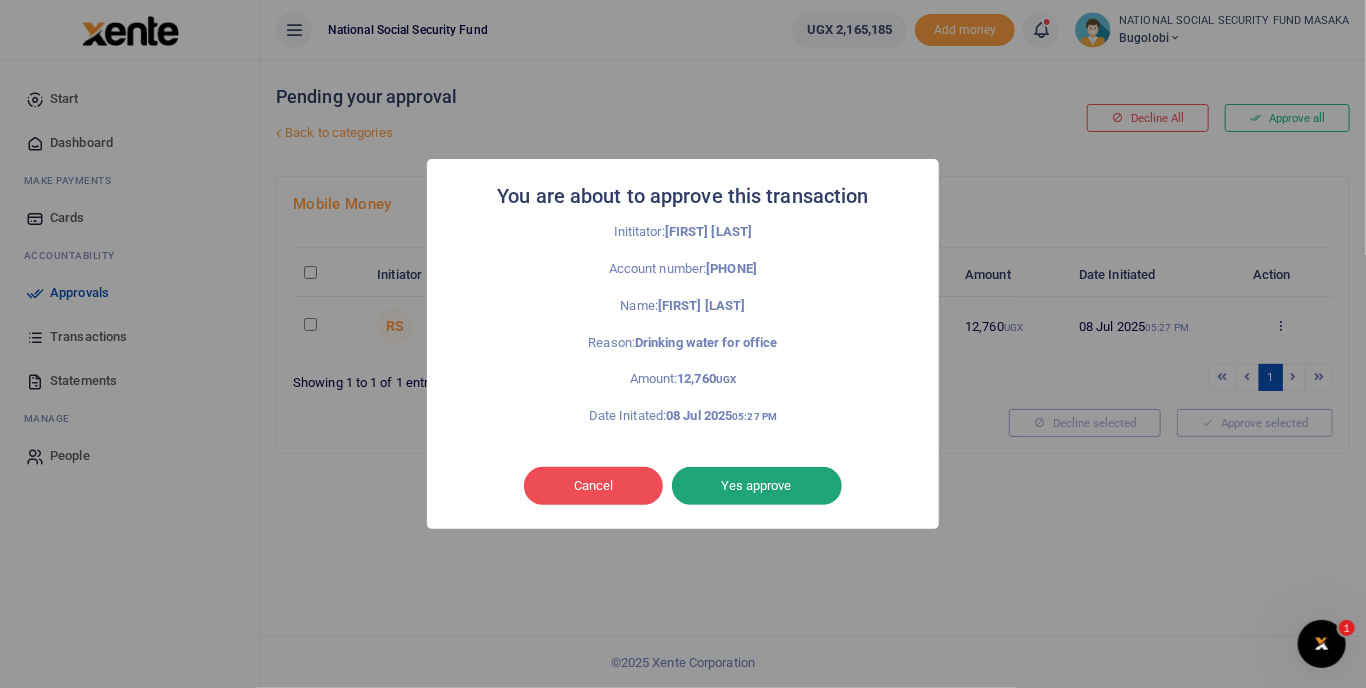 click on "Yes approve" at bounding box center (757, 486) 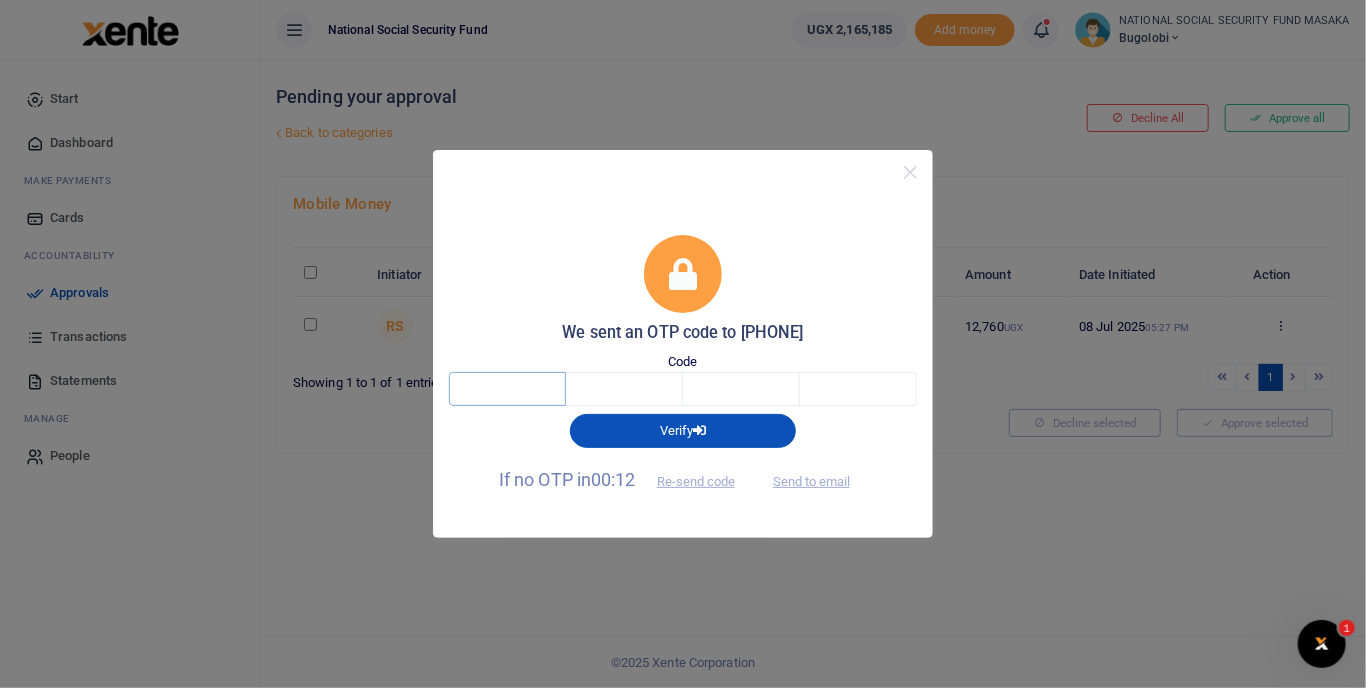 click at bounding box center [507, 389] 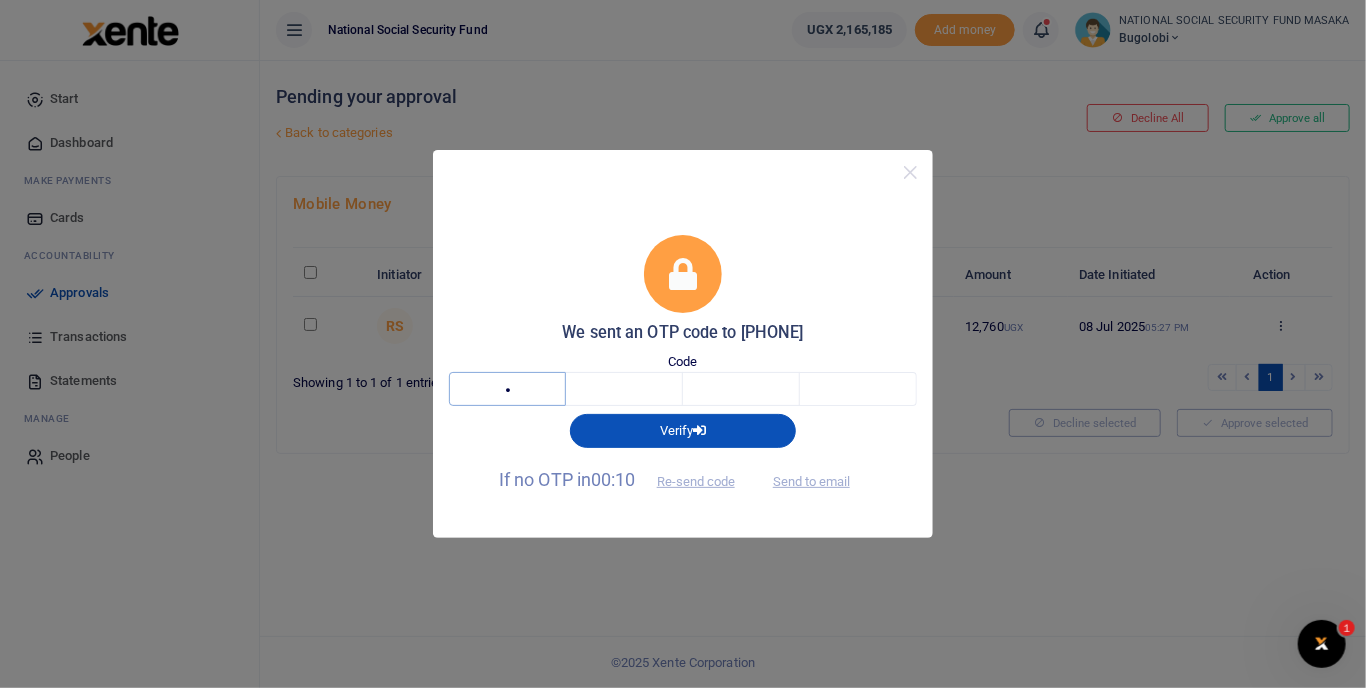 type on "2" 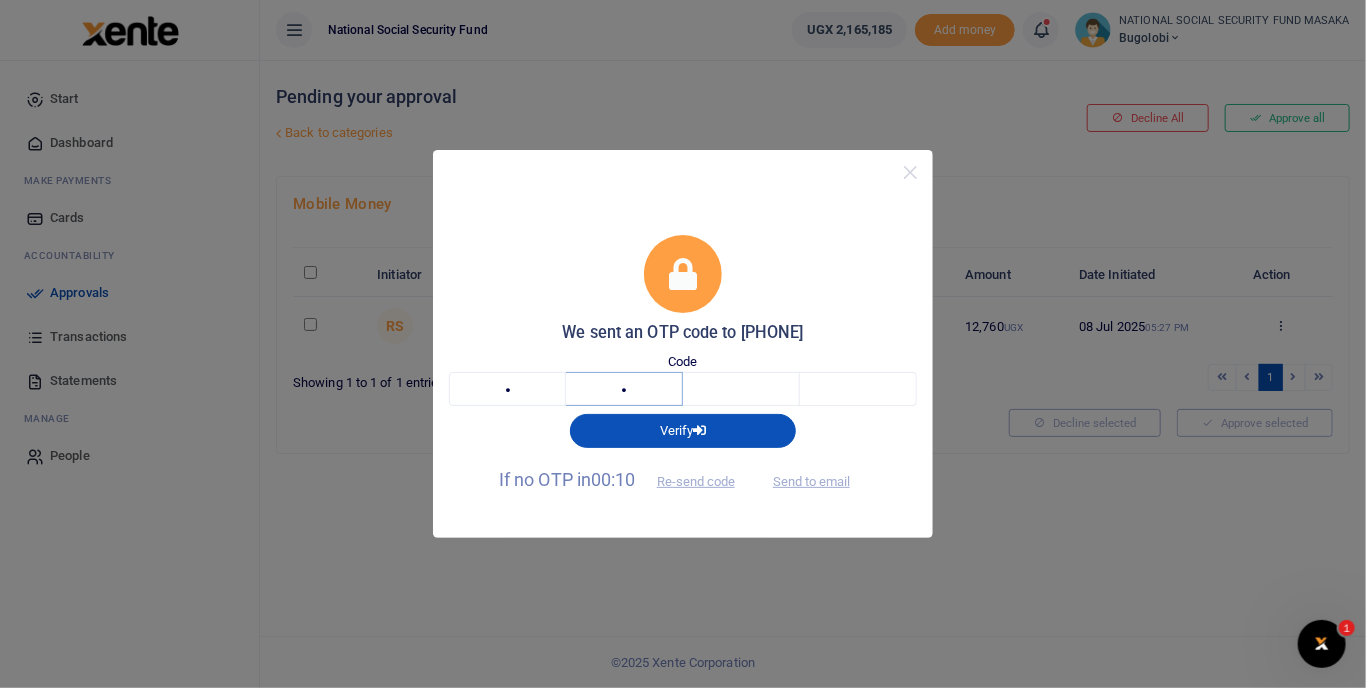 type on "0" 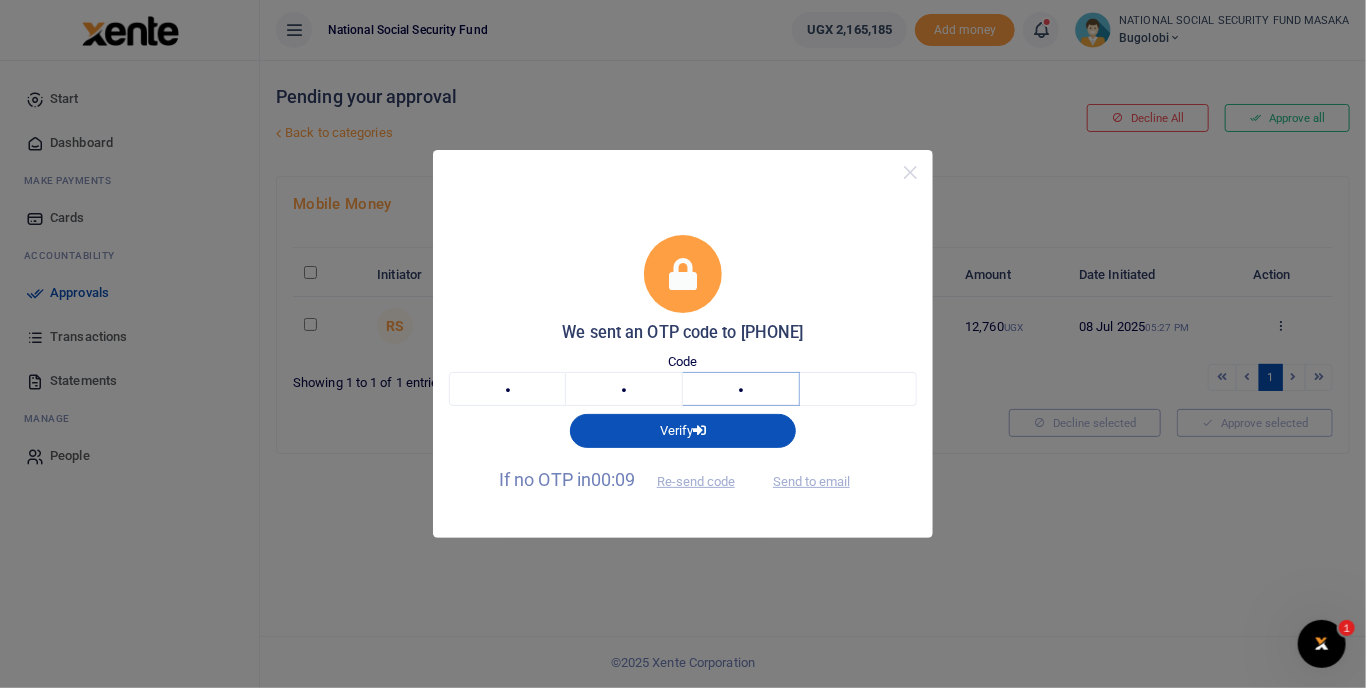 type on "4" 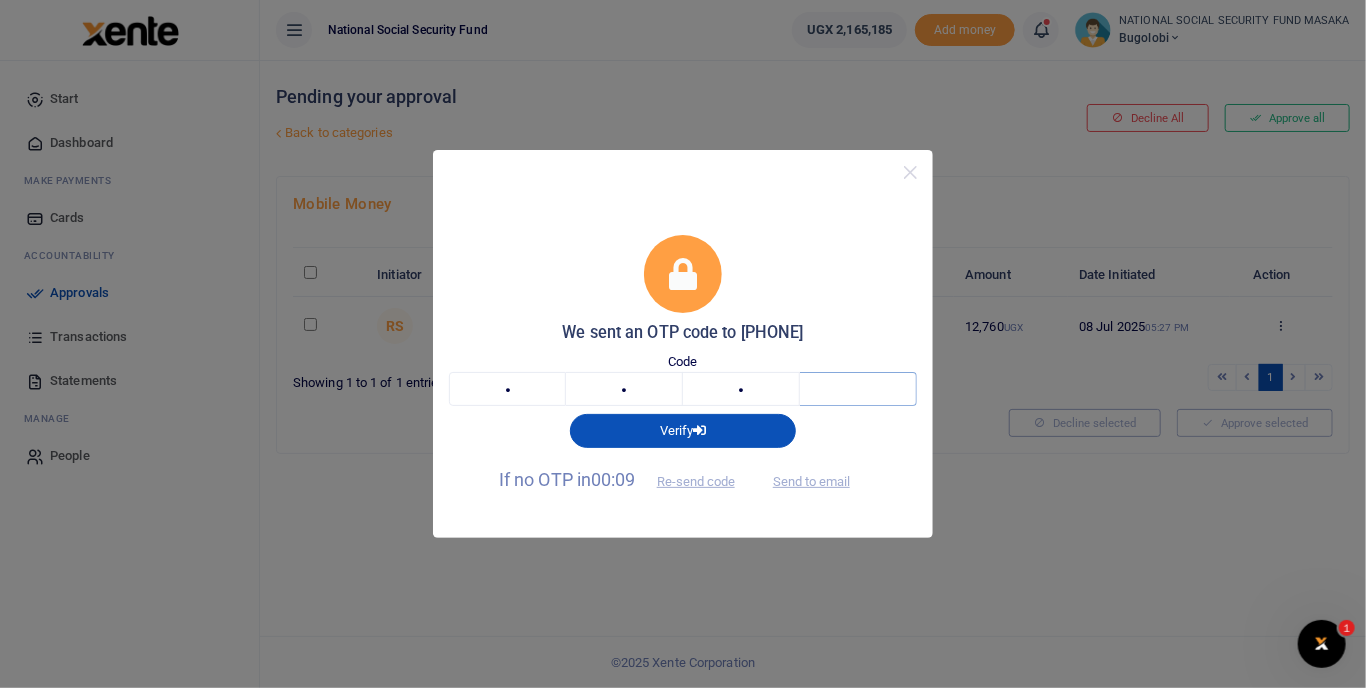 type on "0" 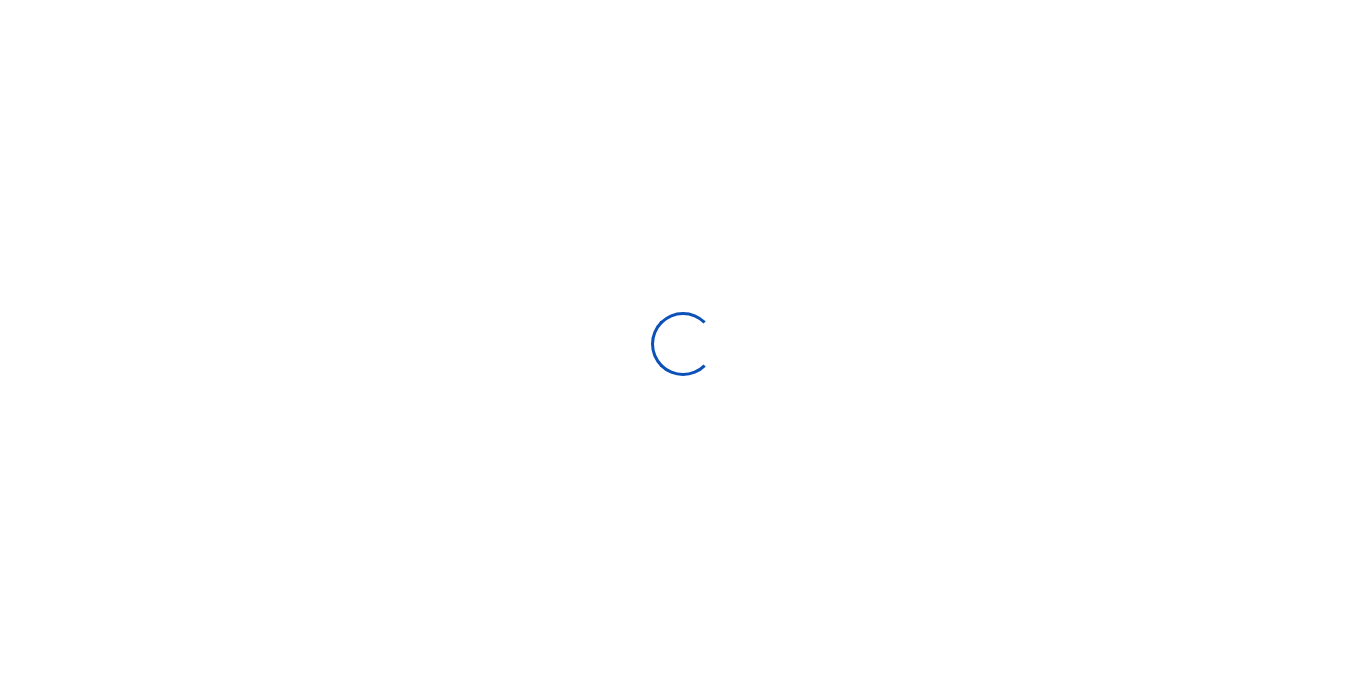 scroll, scrollTop: 0, scrollLeft: 0, axis: both 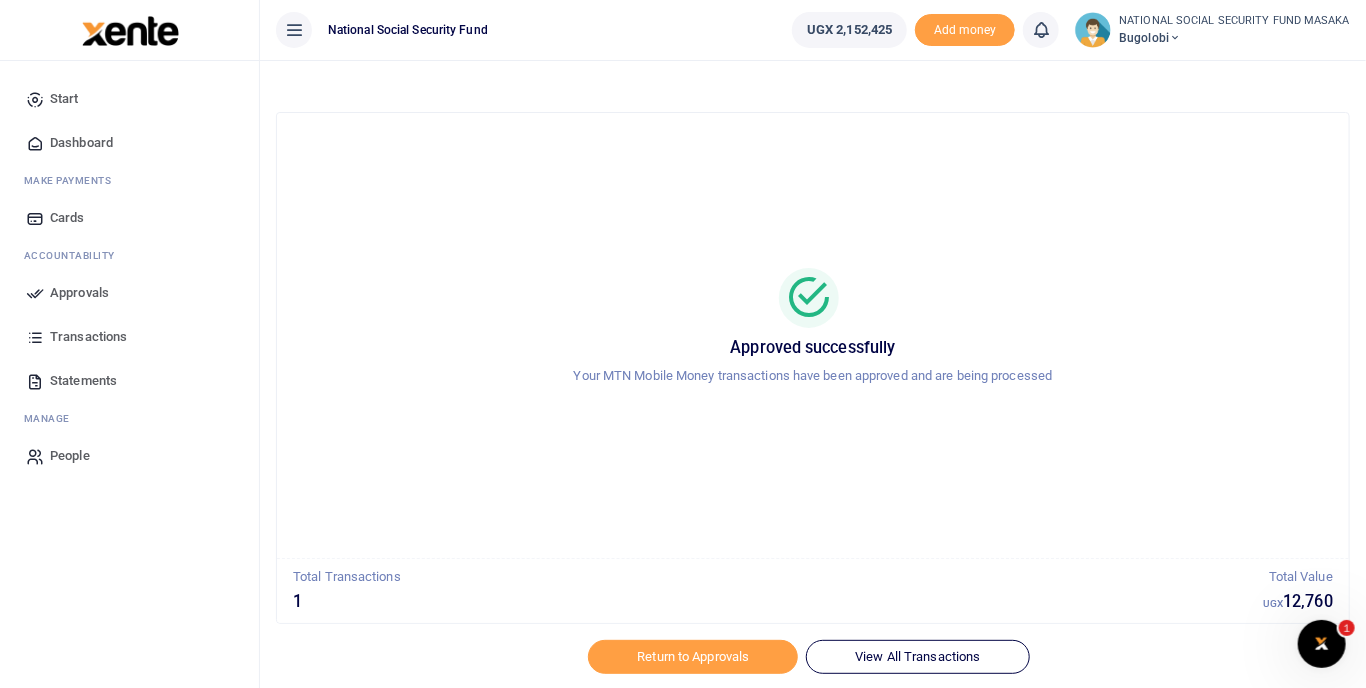 click on "Cards" at bounding box center (129, 218) 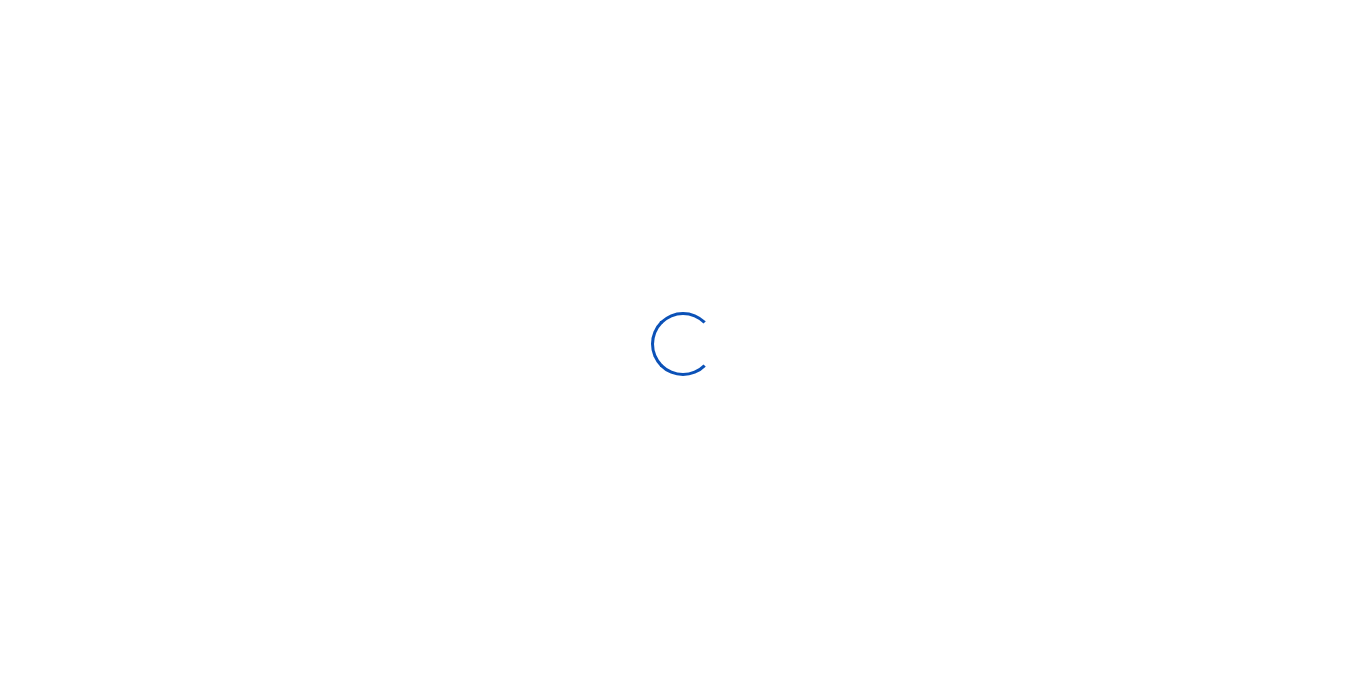 scroll, scrollTop: 0, scrollLeft: 0, axis: both 